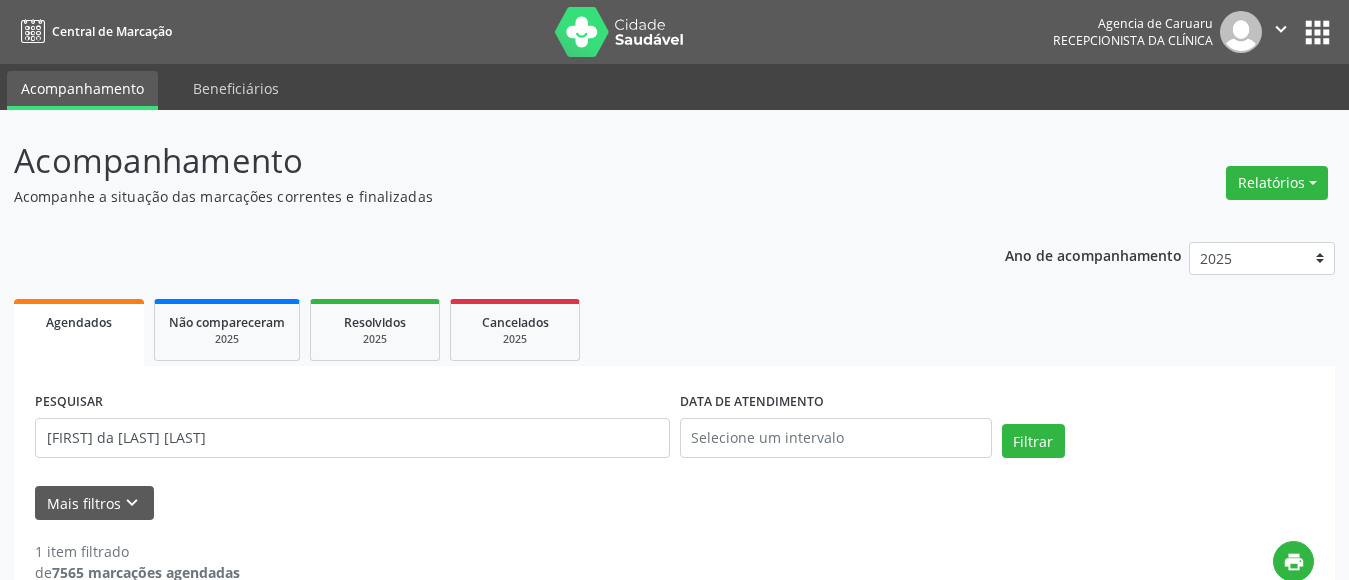 select on "7" 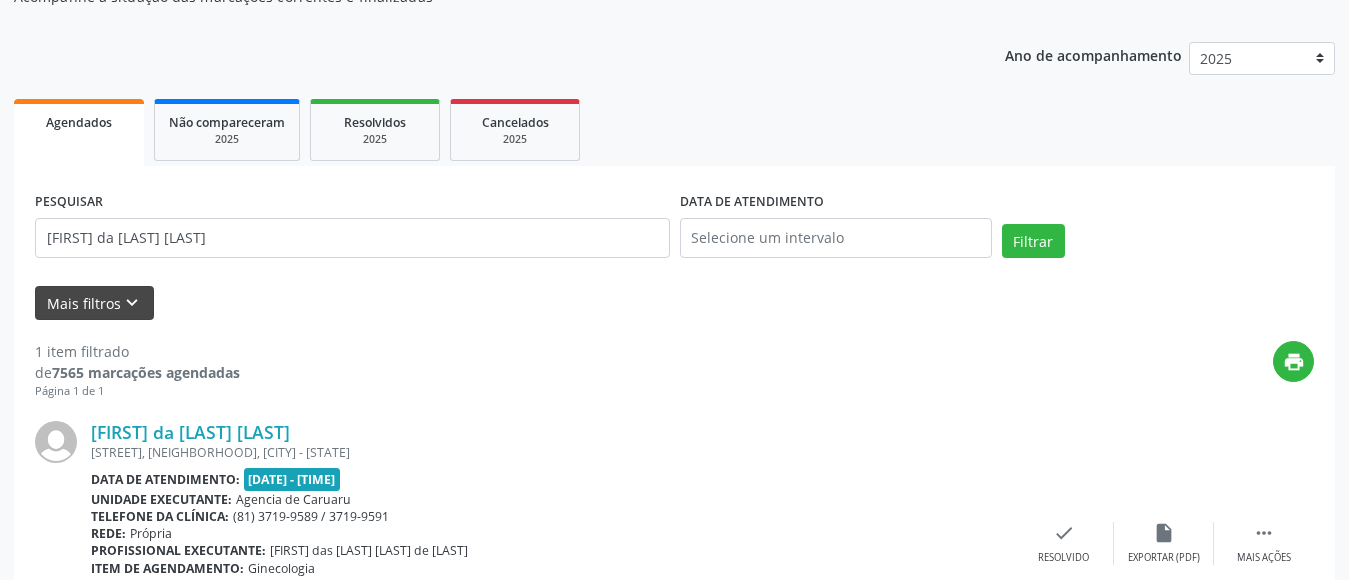 scroll, scrollTop: 200, scrollLeft: 0, axis: vertical 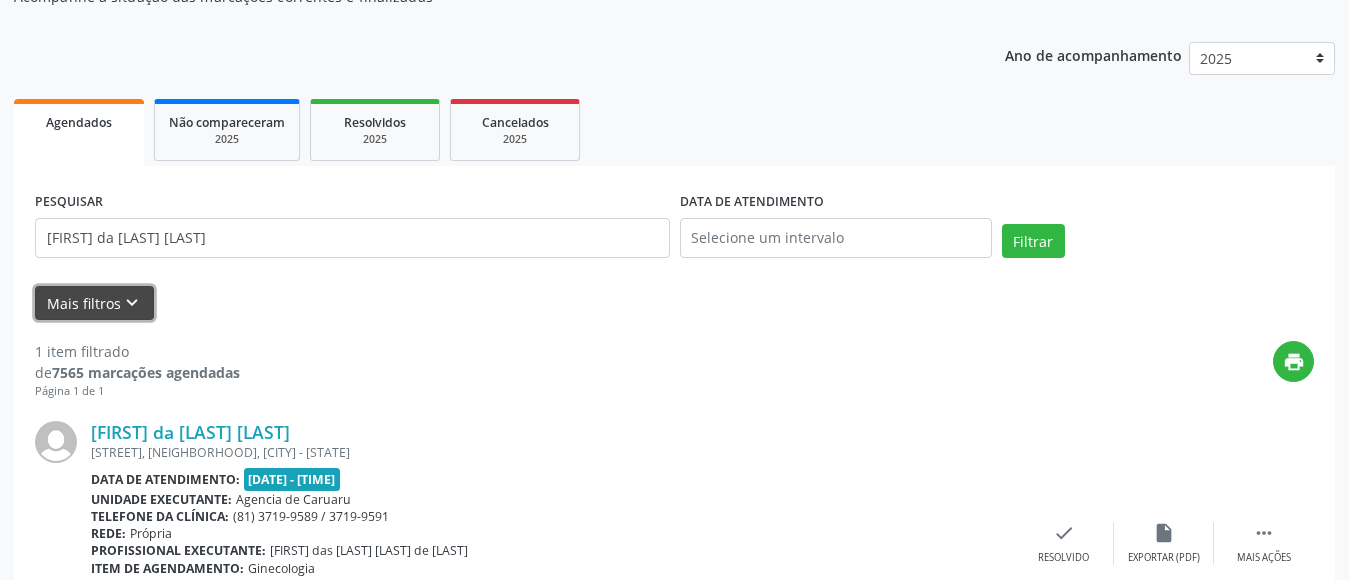 click on "keyboard_arrow_down" at bounding box center [132, 303] 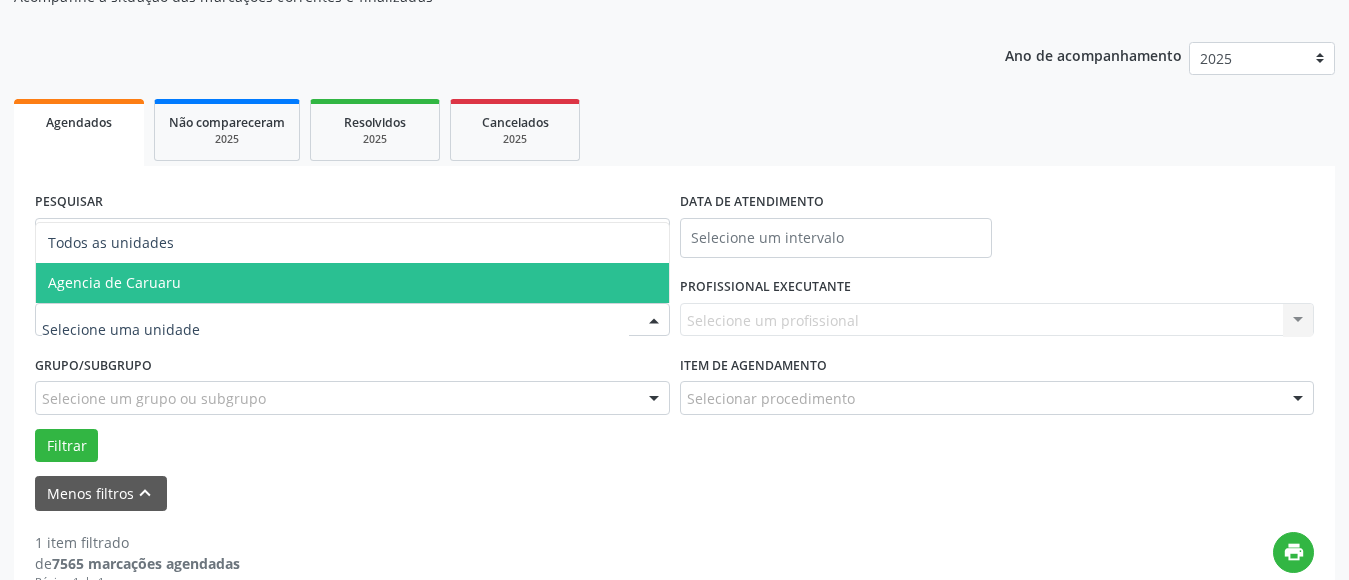 click on "Agencia de Caruaru" at bounding box center (114, 282) 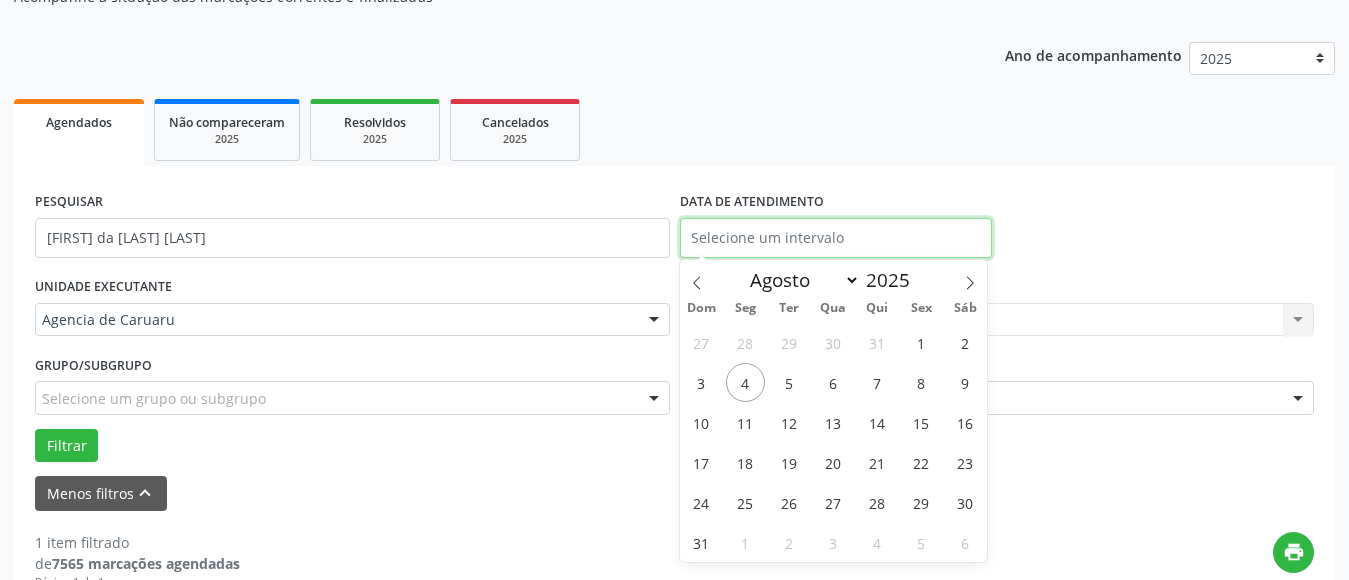click at bounding box center [836, 238] 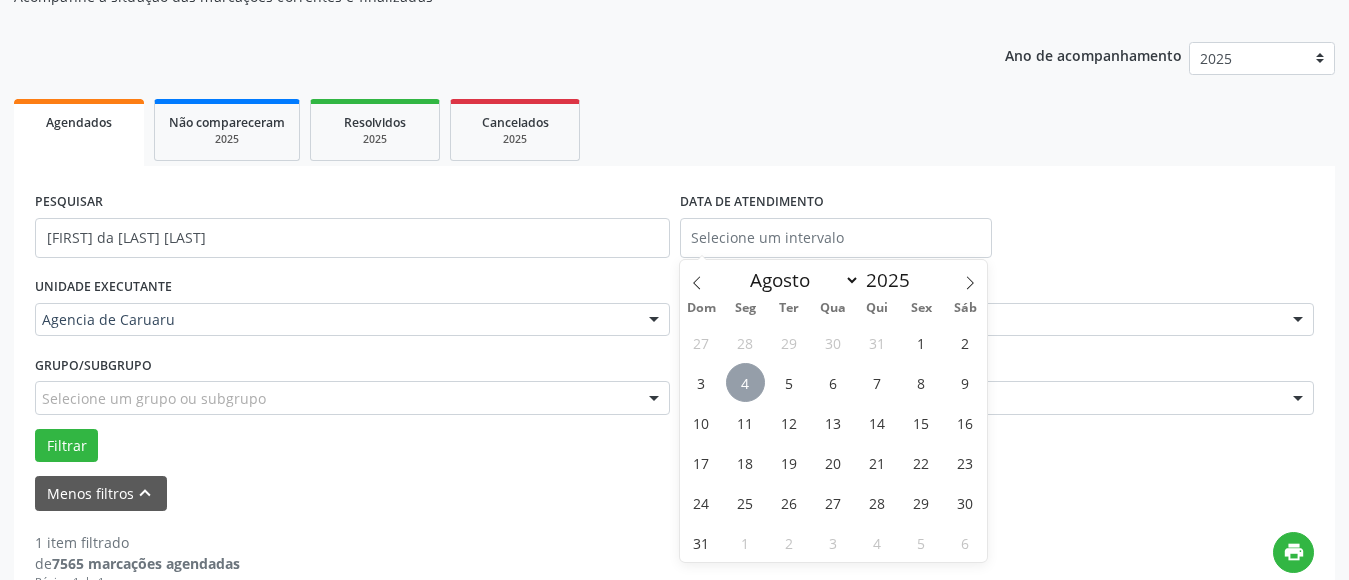 click on "4" at bounding box center (745, 382) 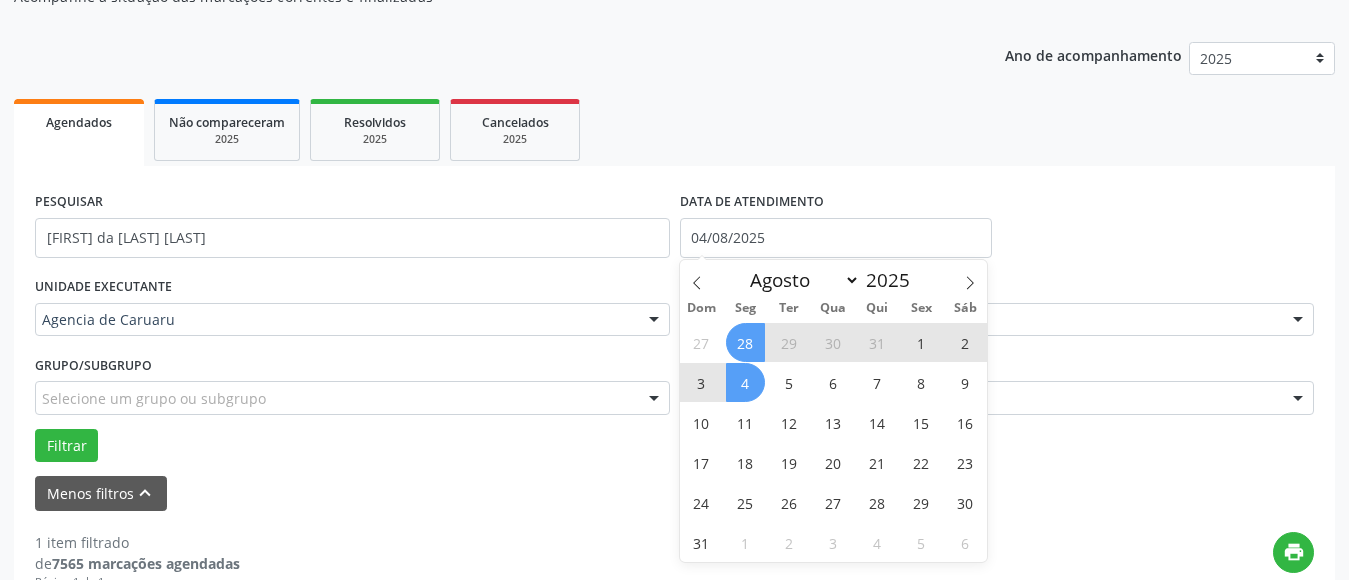 click on "Agendados   Não compareceram
2025
Resolvidos
2025
Cancelados
2025" at bounding box center [674, 130] 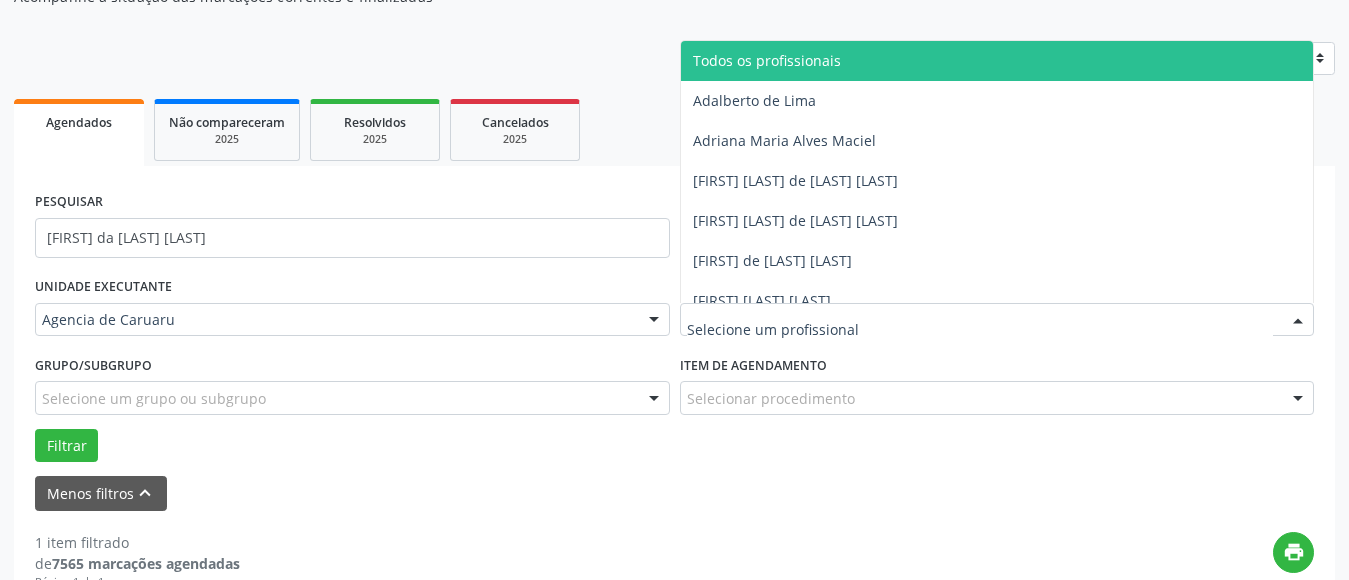 click on "Todos os profissionais" at bounding box center [767, 60] 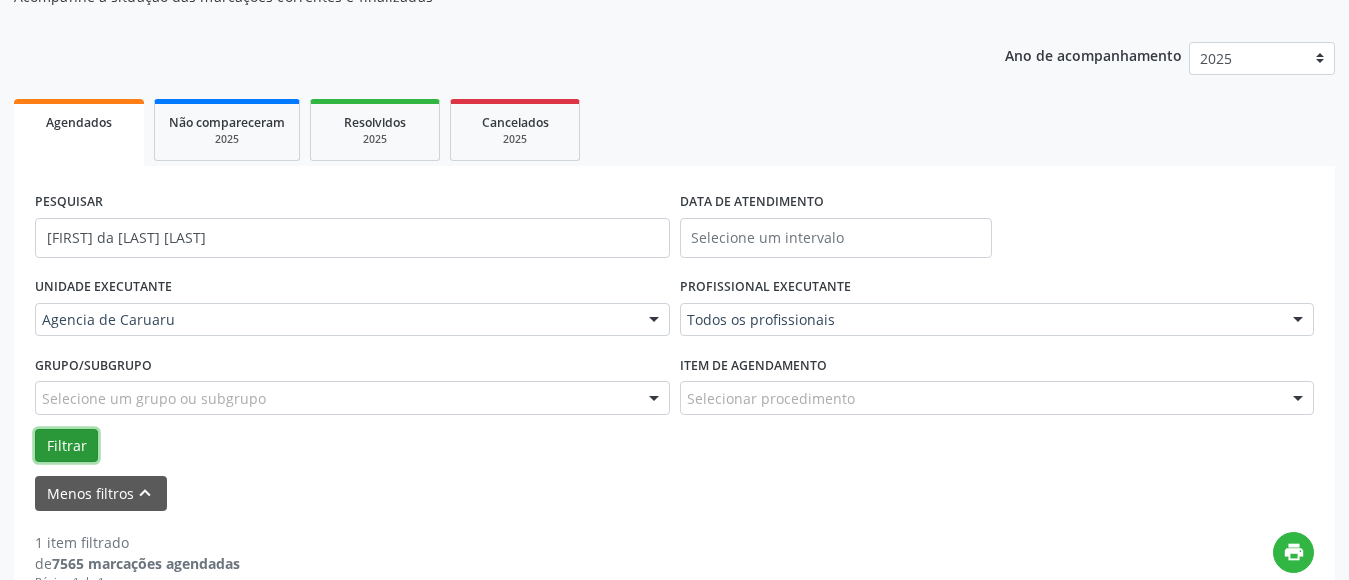 click on "Filtrar" at bounding box center [66, 446] 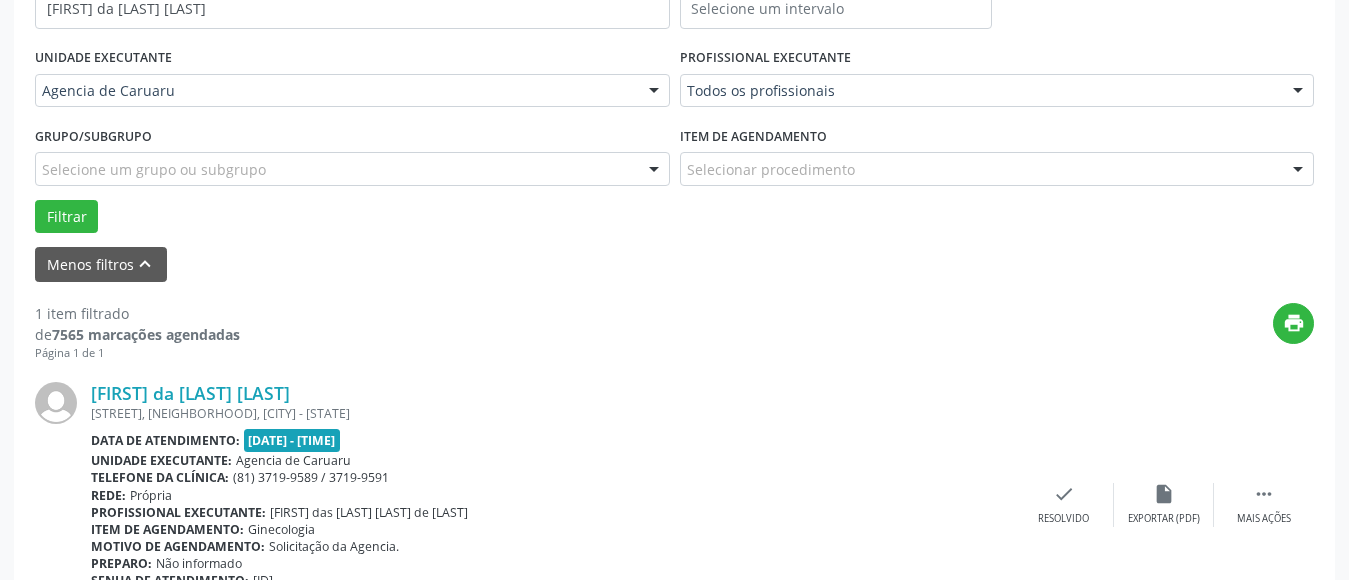 scroll, scrollTop: 500, scrollLeft: 0, axis: vertical 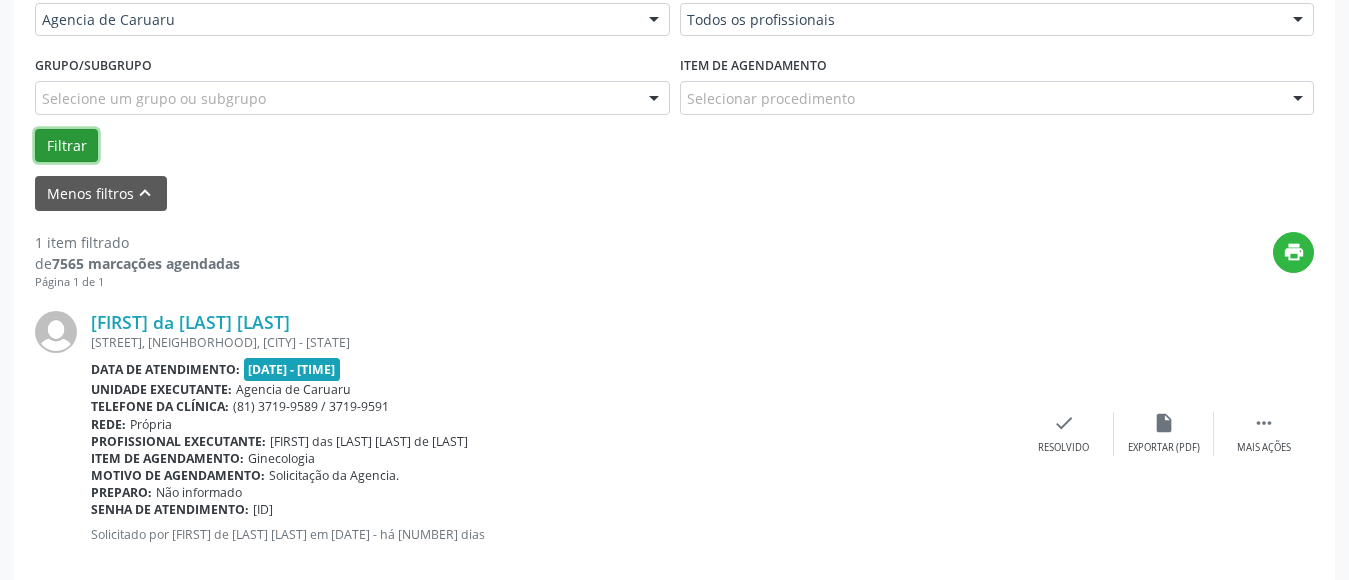 click on "Filtrar" at bounding box center (66, 146) 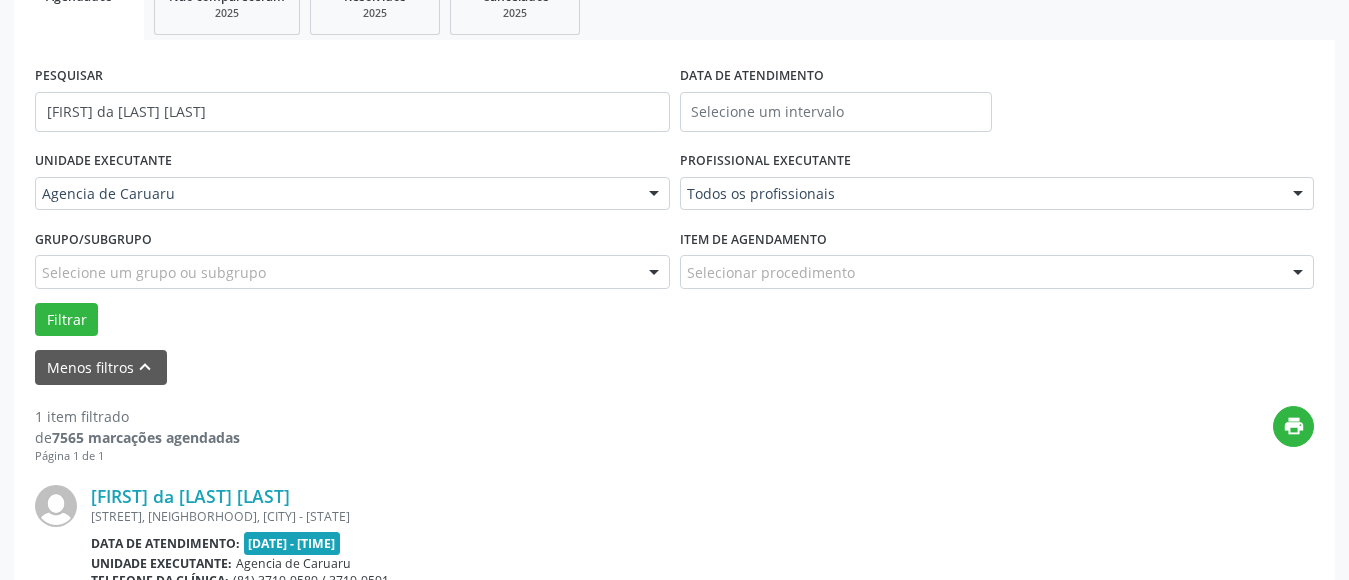 scroll, scrollTop: 300, scrollLeft: 0, axis: vertical 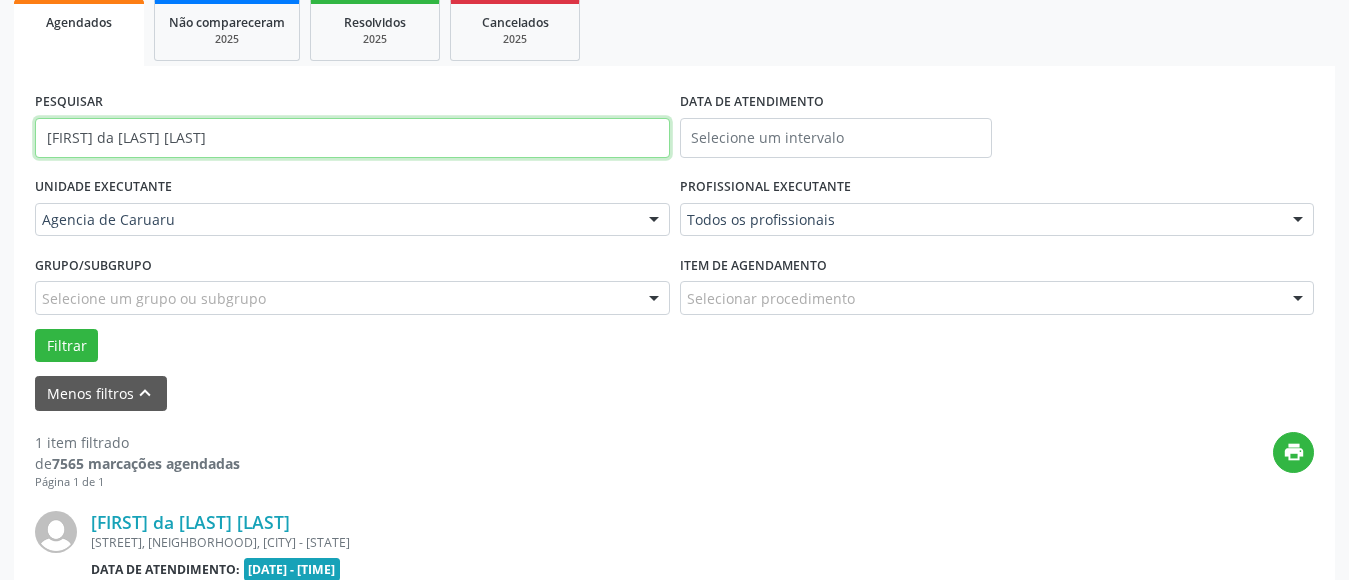 click on "[FIRST] da [LAST] [LAST]" at bounding box center [352, 138] 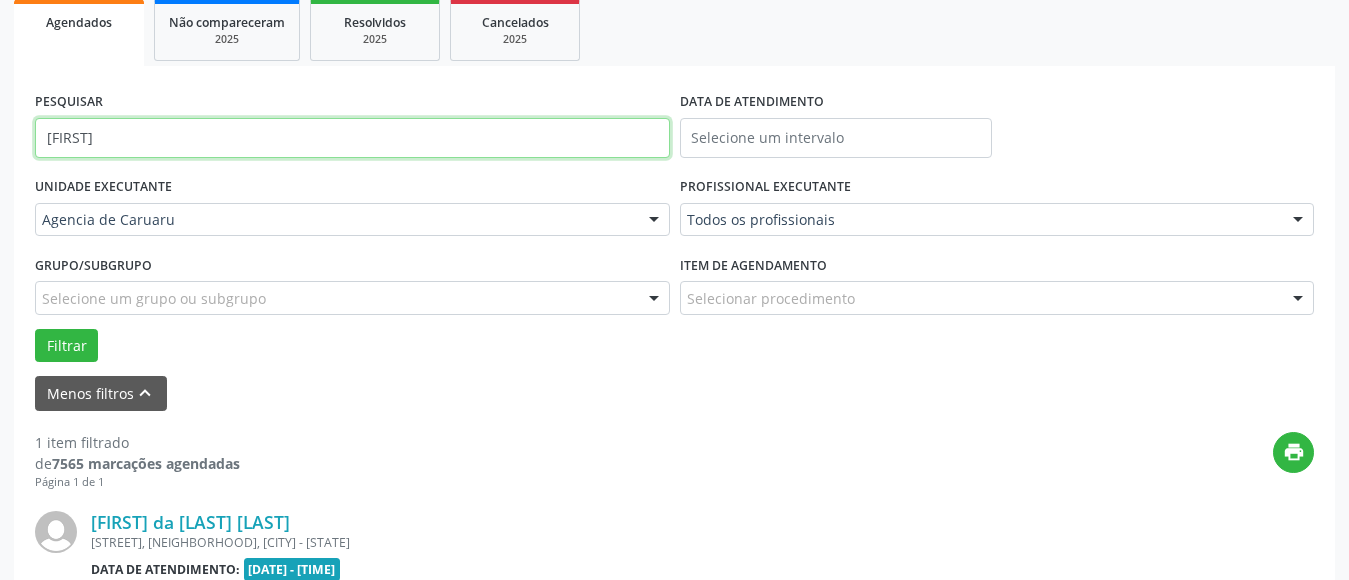 type on "K" 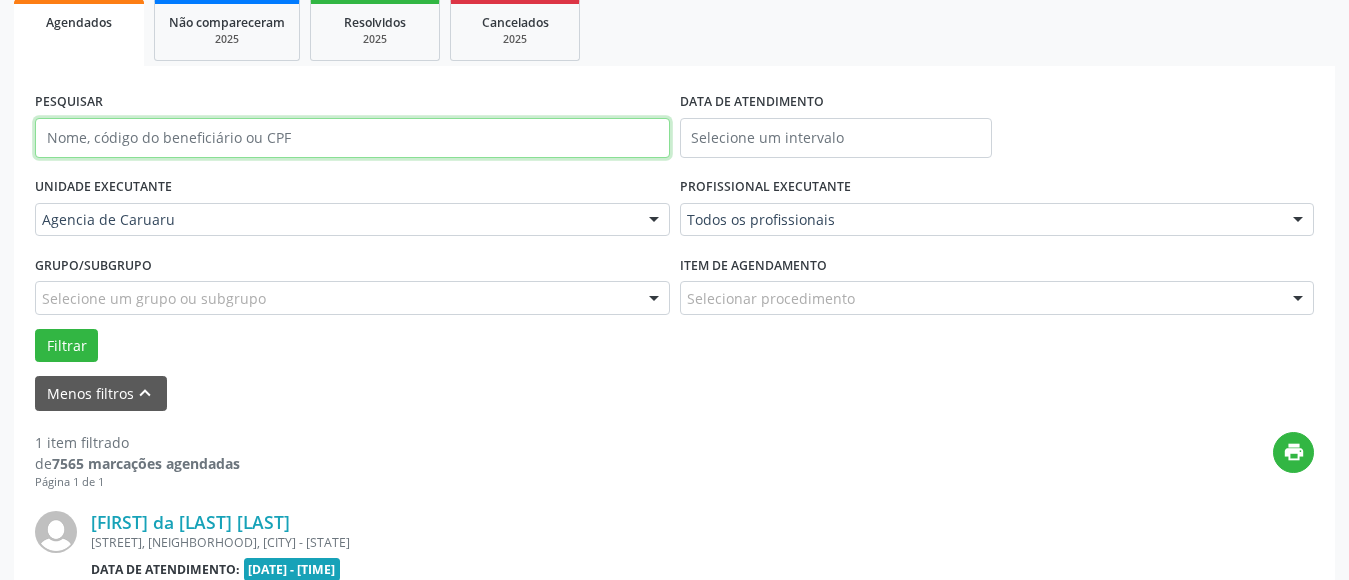 type 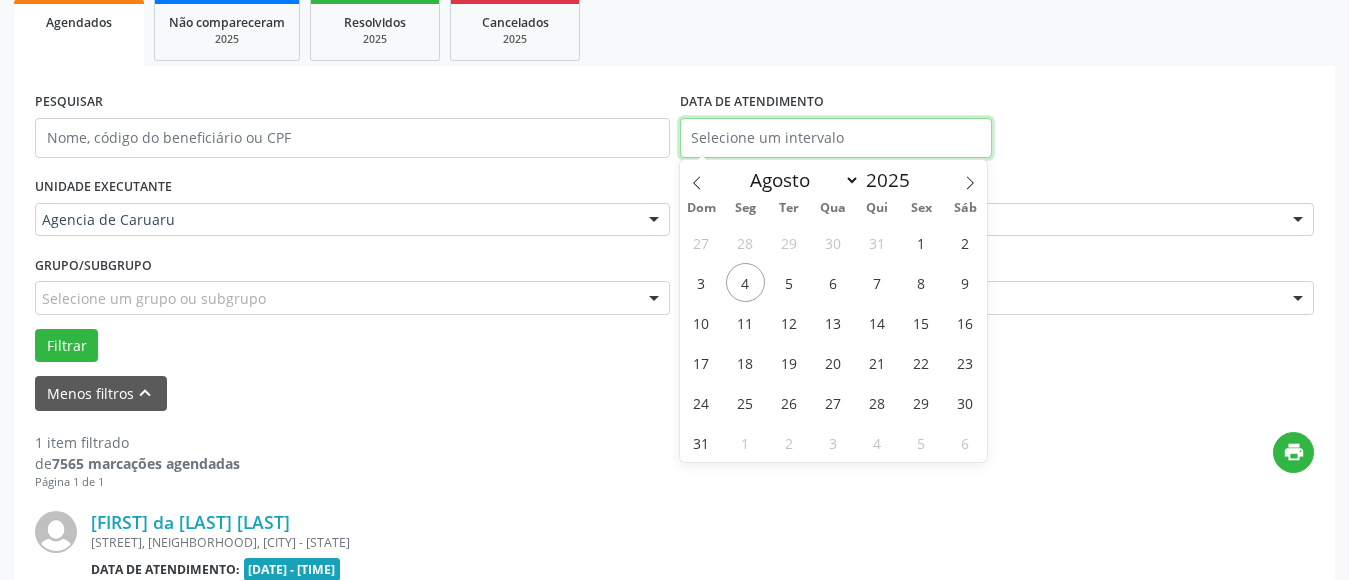 click at bounding box center [836, 138] 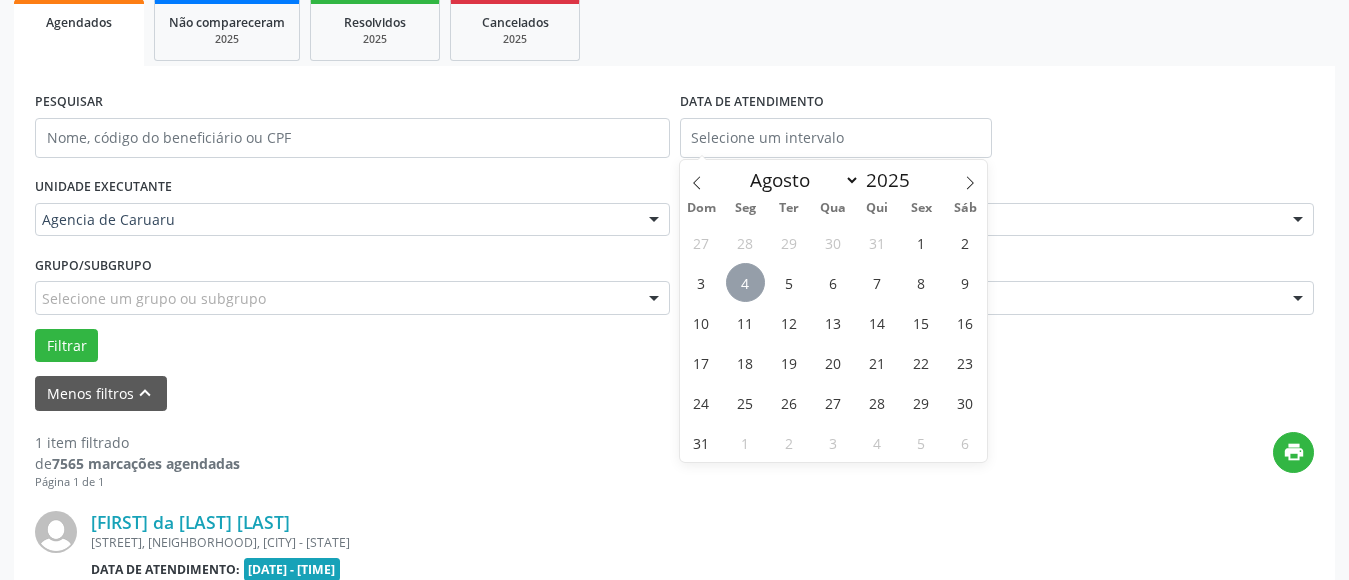 click on "4" at bounding box center (745, 282) 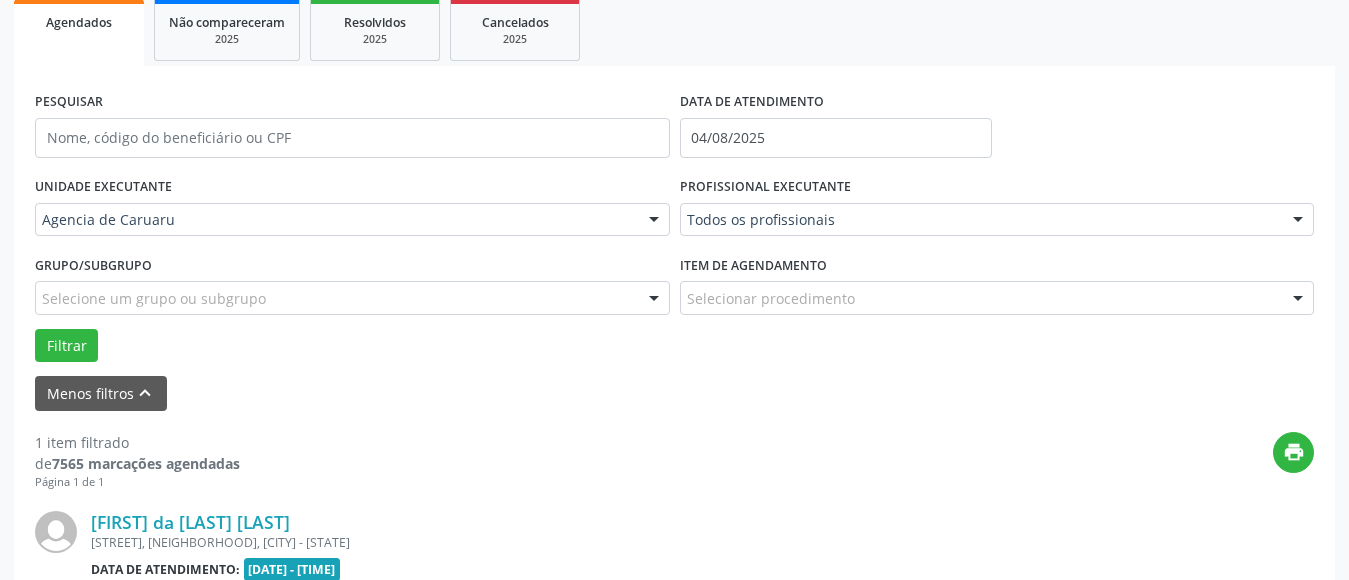 click on "Todos os profissionais" at bounding box center [997, 220] 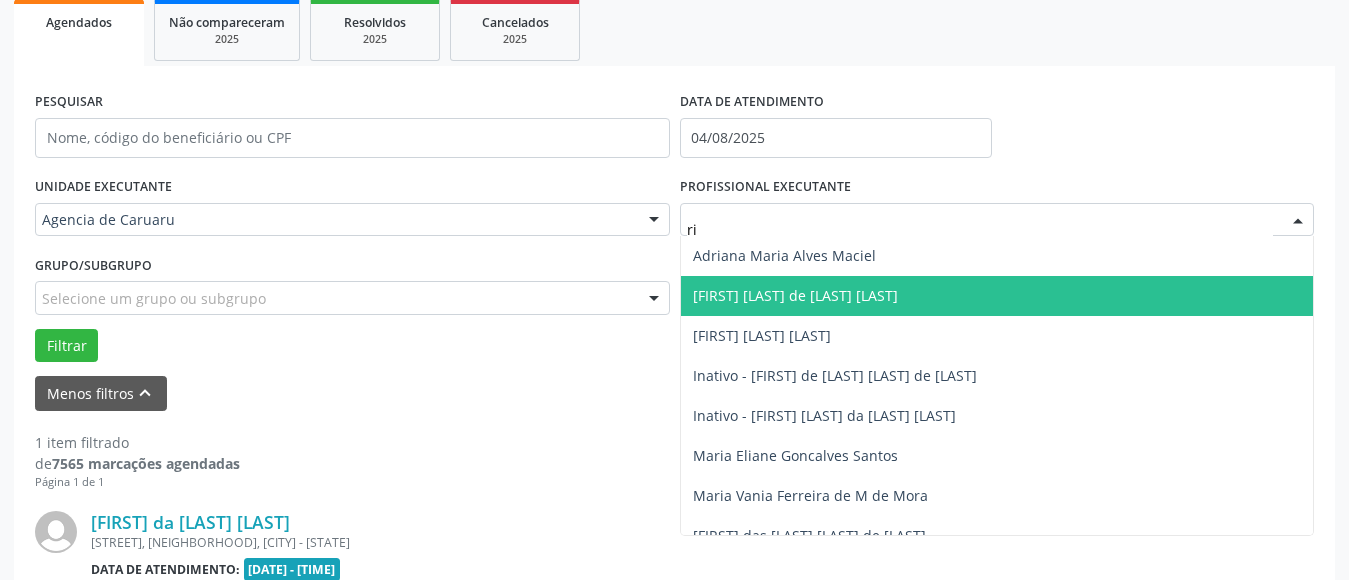 type on "[FIRST]" 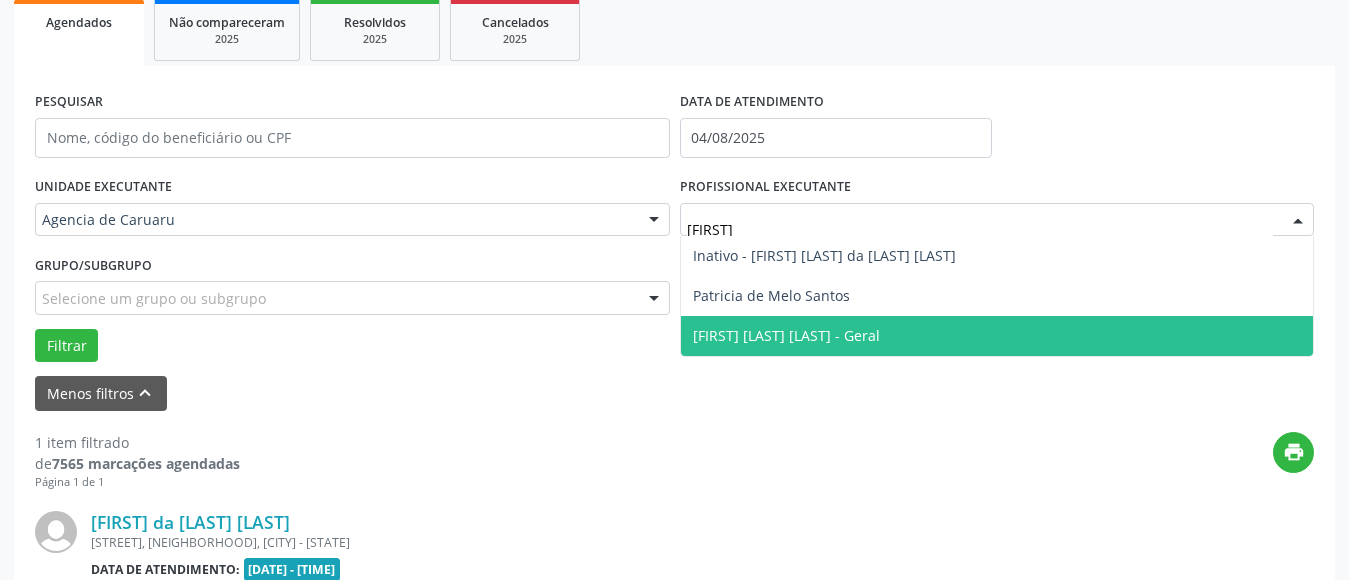 click on "[FIRST] [LAST] [LAST] - Geral" at bounding box center [786, 335] 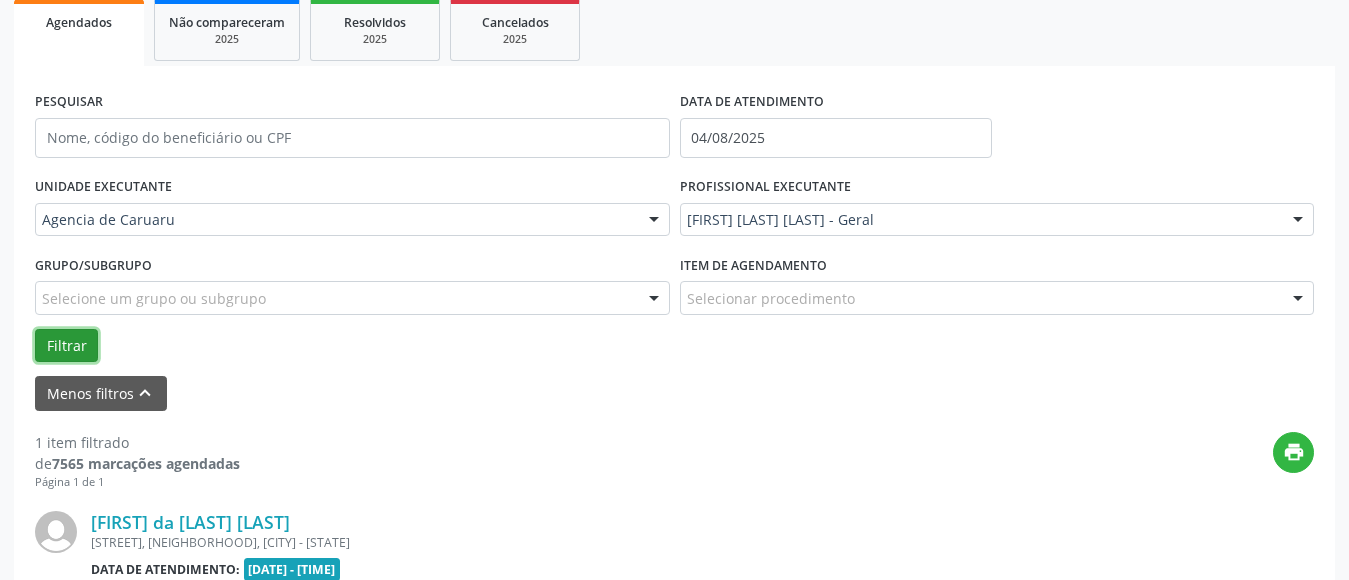 click on "Filtrar" at bounding box center (66, 346) 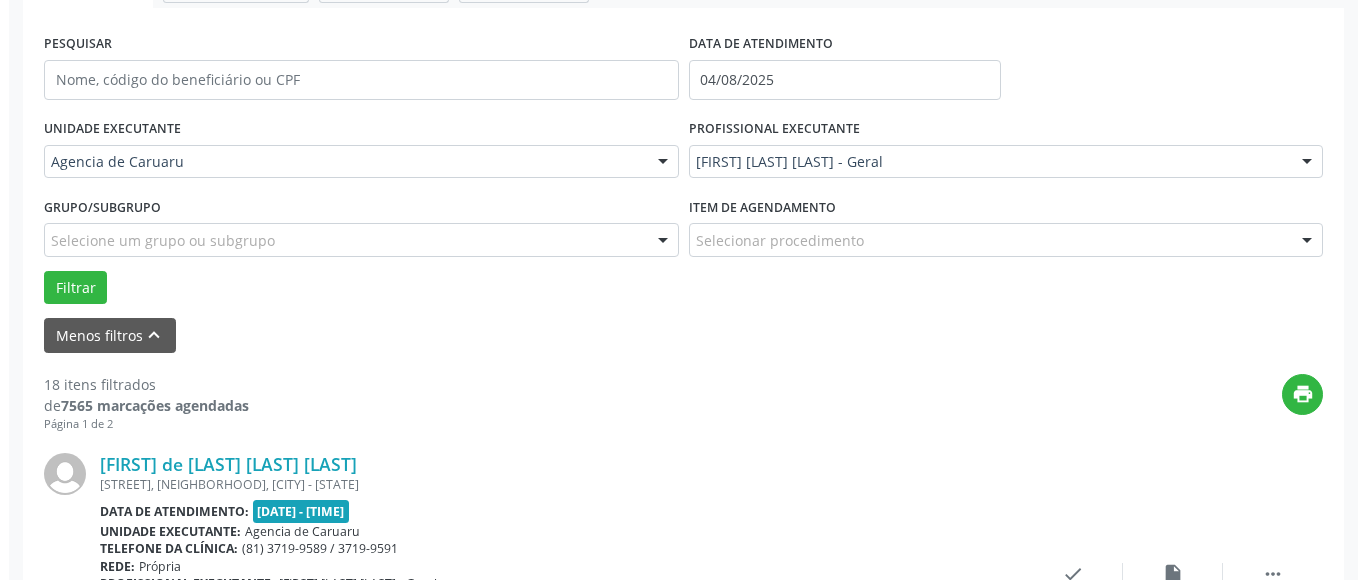 scroll, scrollTop: 500, scrollLeft: 0, axis: vertical 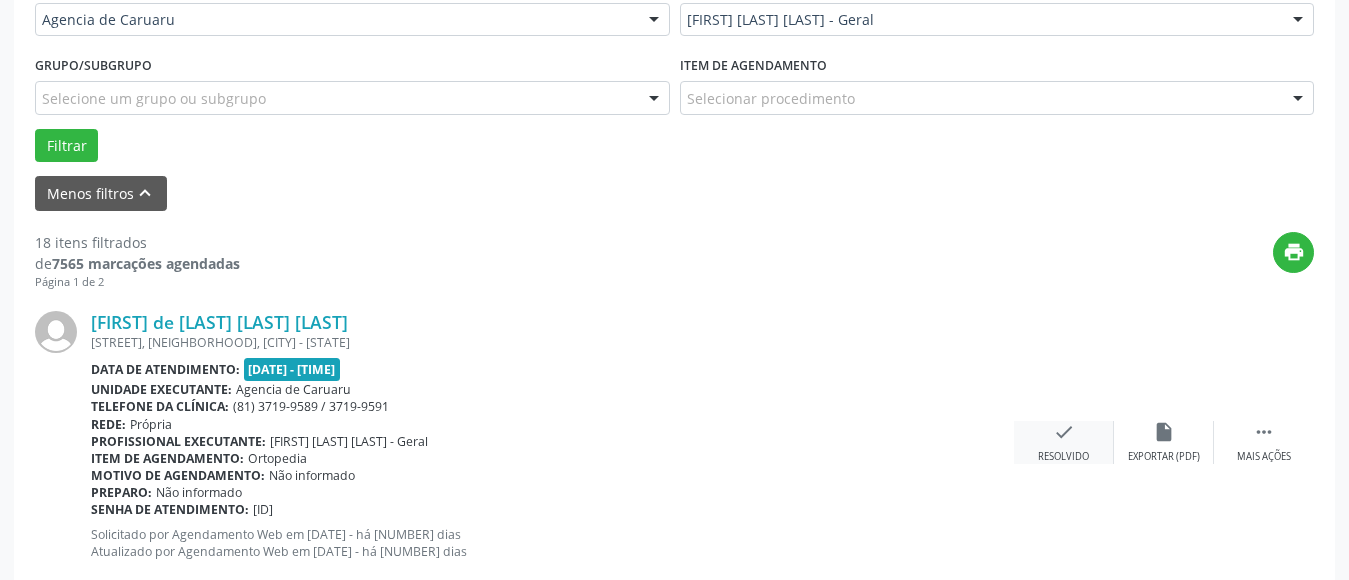click on "check" at bounding box center (1064, 432) 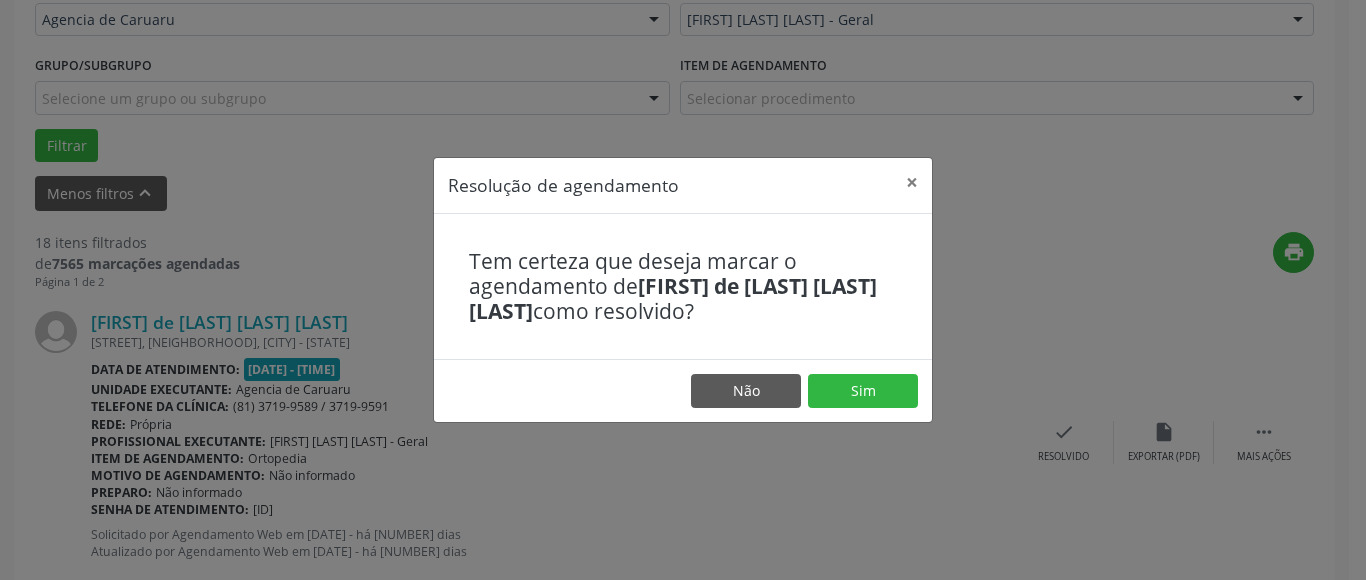 click on "Não Sim" at bounding box center [683, 390] 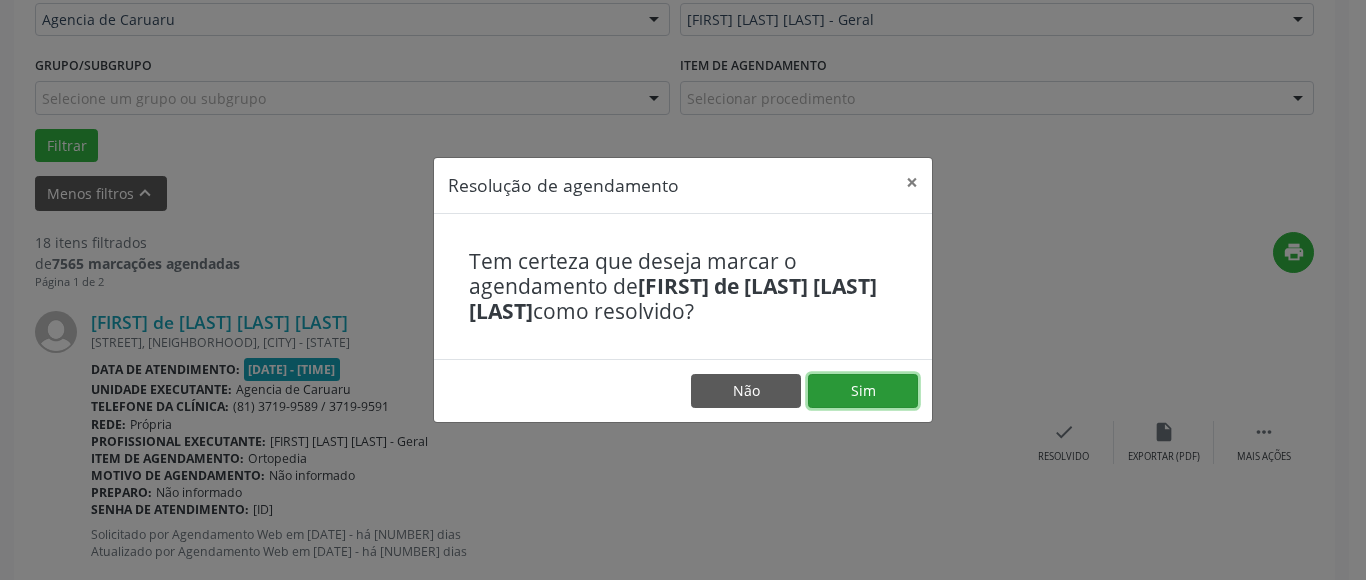 click on "Sim" at bounding box center (863, 391) 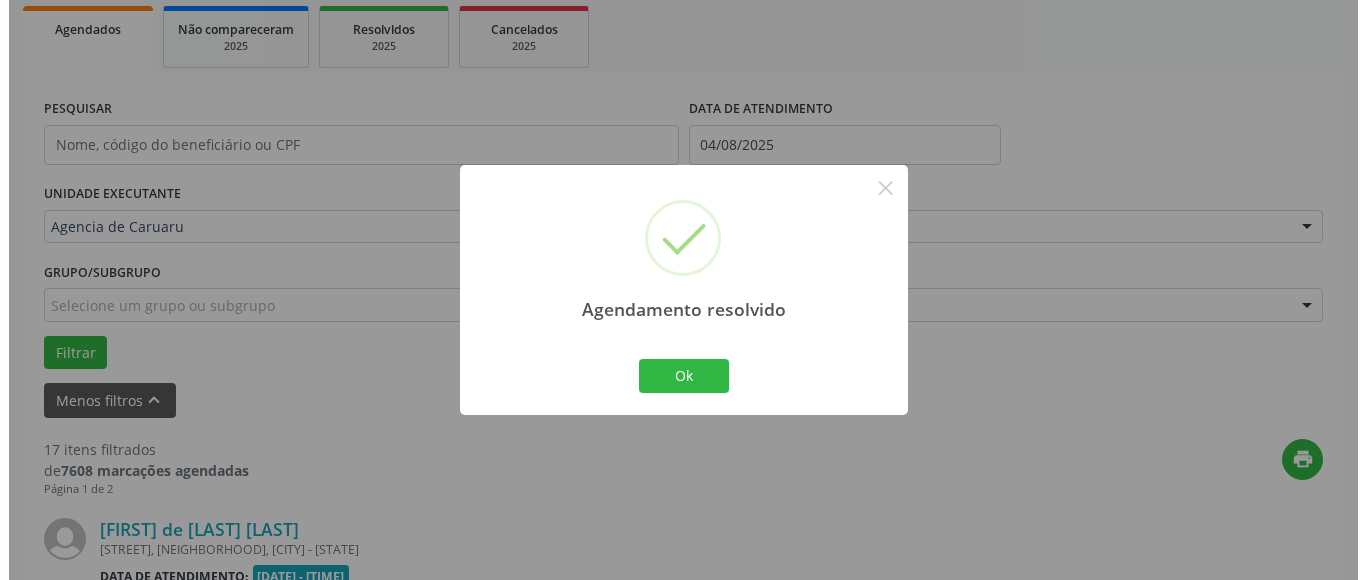 scroll, scrollTop: 500, scrollLeft: 0, axis: vertical 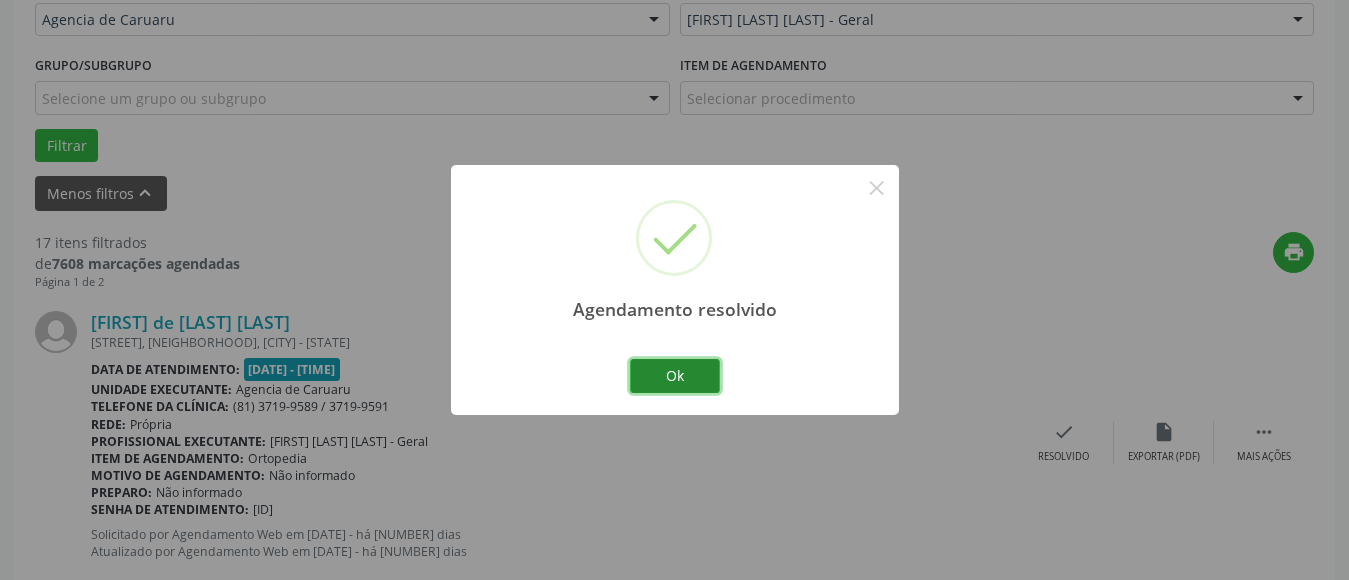 click on "Ok" at bounding box center [675, 376] 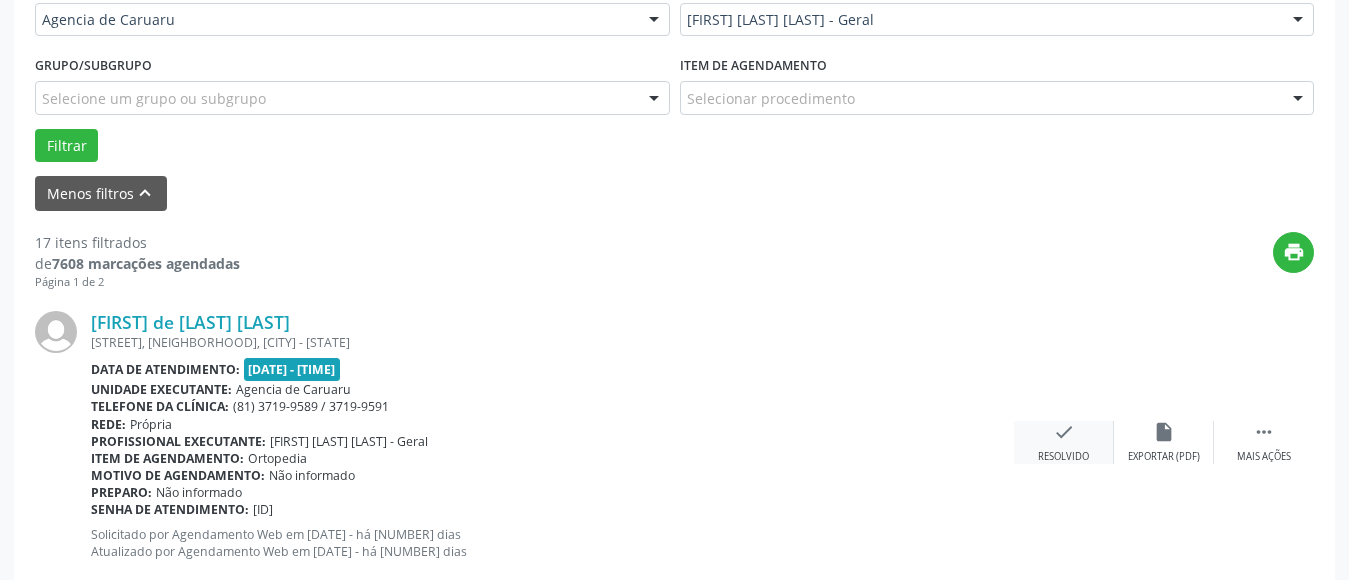 click on "check" at bounding box center (1064, 432) 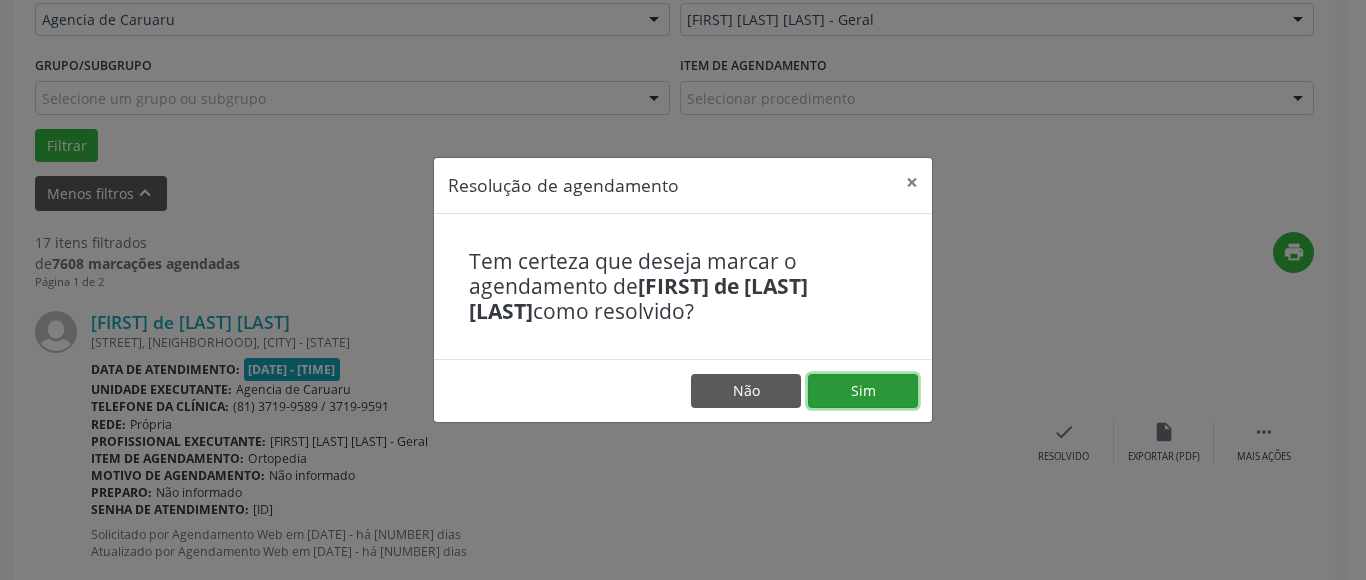 click on "Sim" at bounding box center (863, 391) 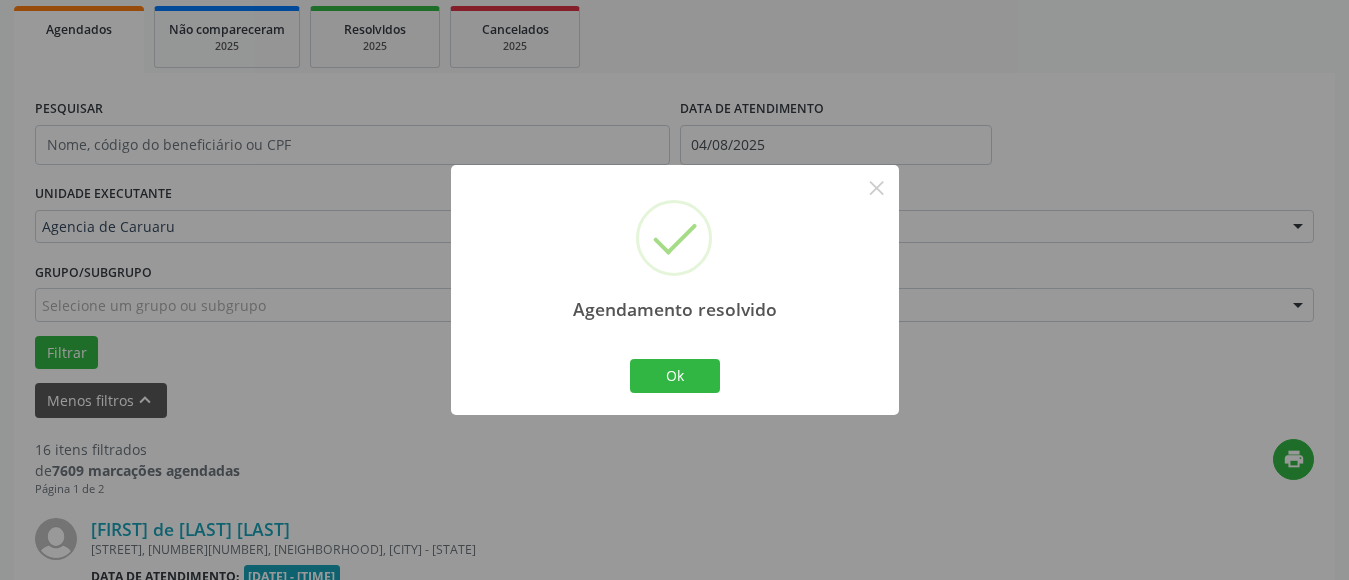 scroll, scrollTop: 500, scrollLeft: 0, axis: vertical 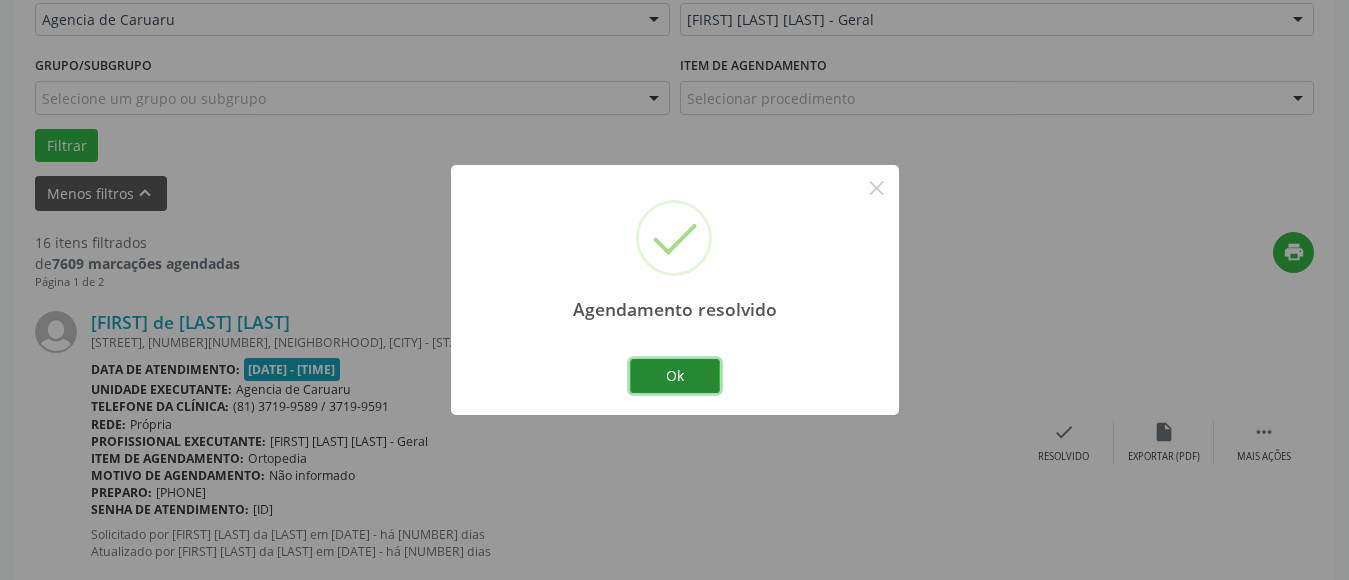 click on "Ok" at bounding box center [675, 376] 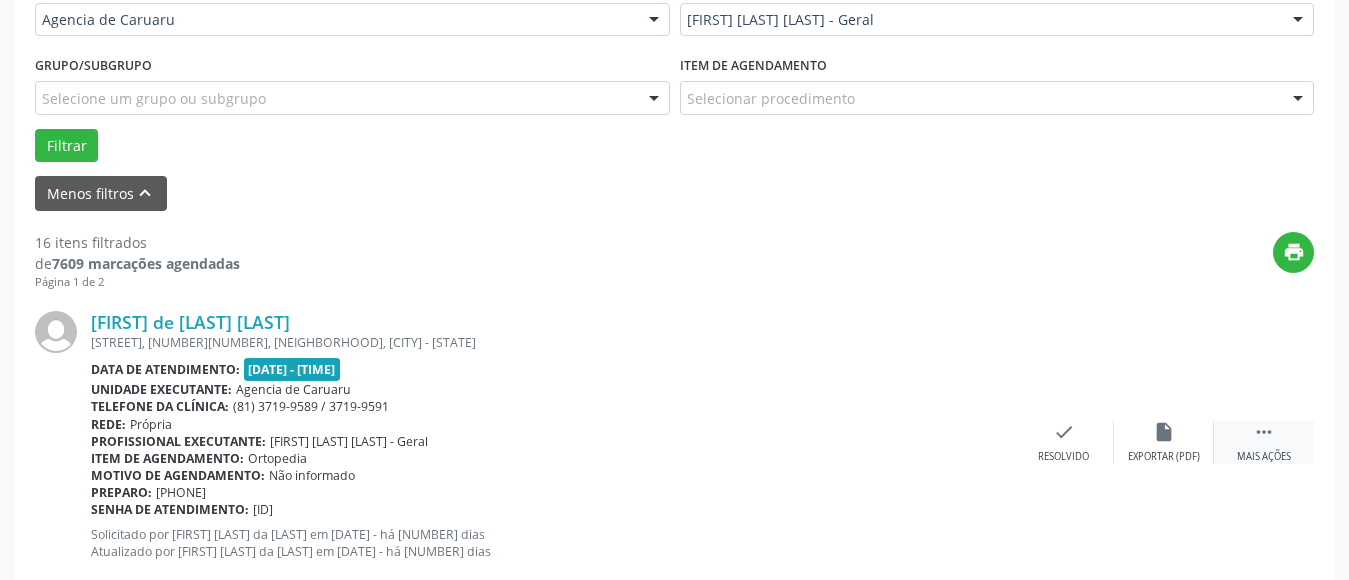 click on "
Mais ações" at bounding box center [1264, 442] 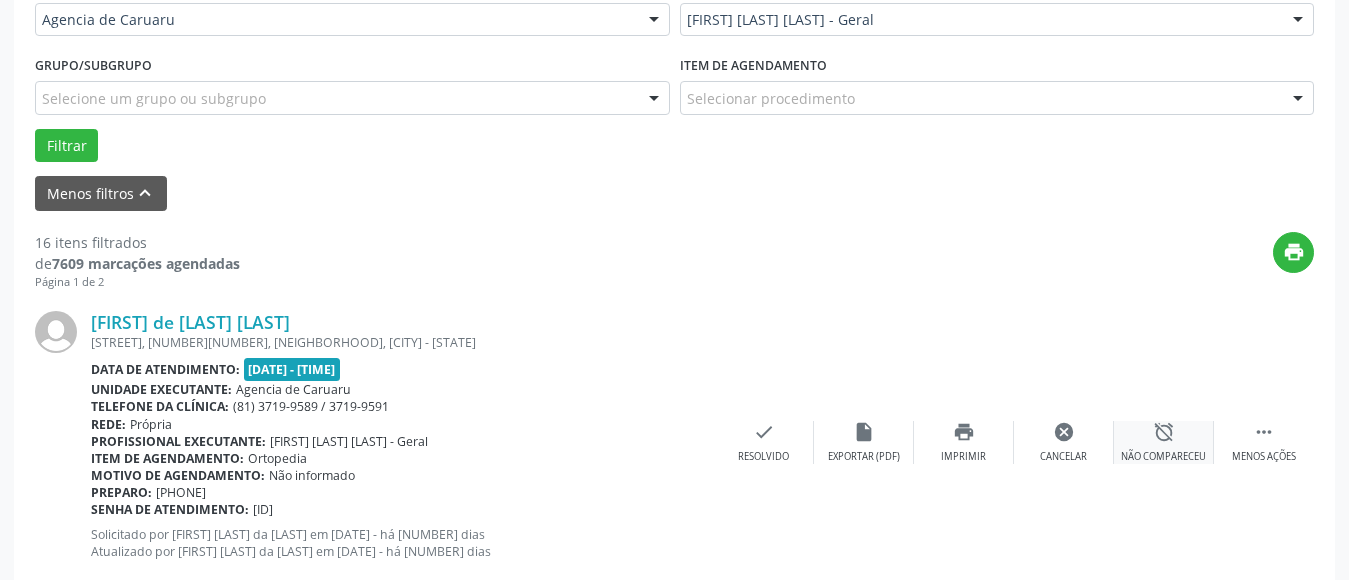 click on "Não compareceu" at bounding box center (1163, 457) 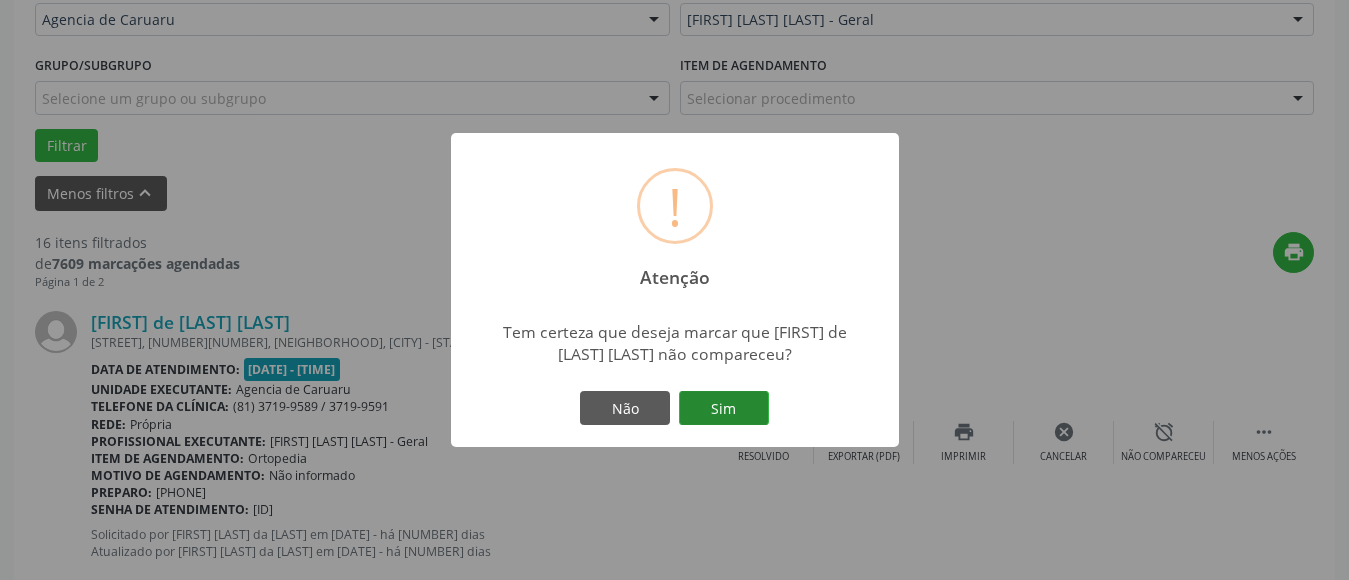 click on "Sim" at bounding box center (724, 408) 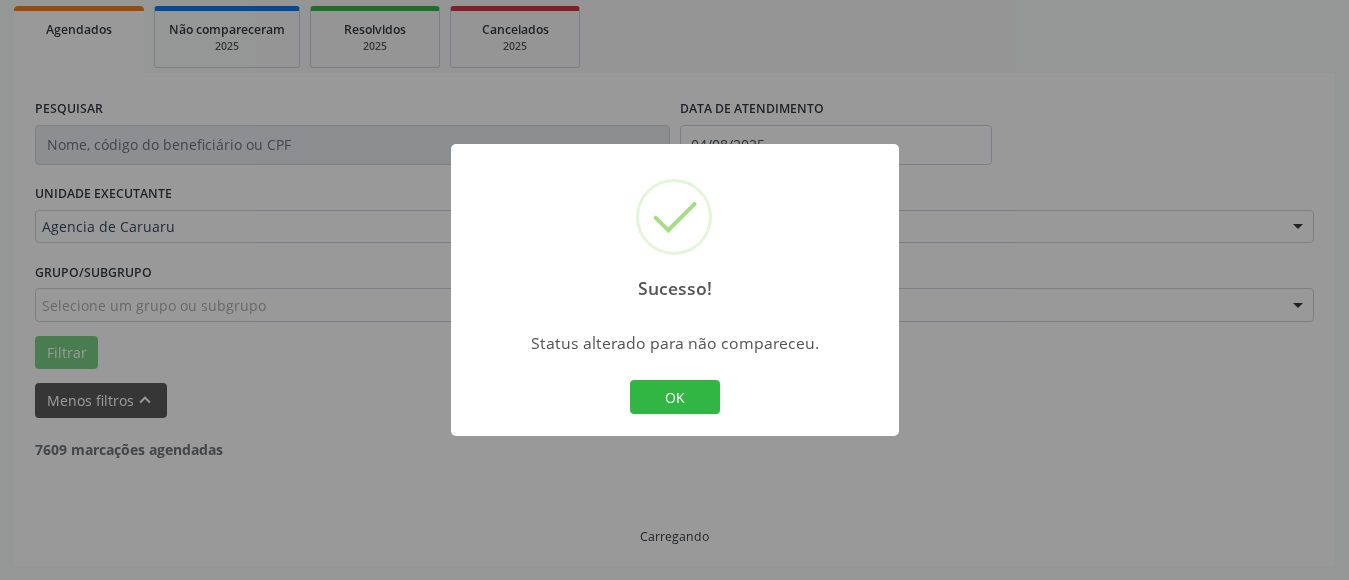 scroll, scrollTop: 293, scrollLeft: 0, axis: vertical 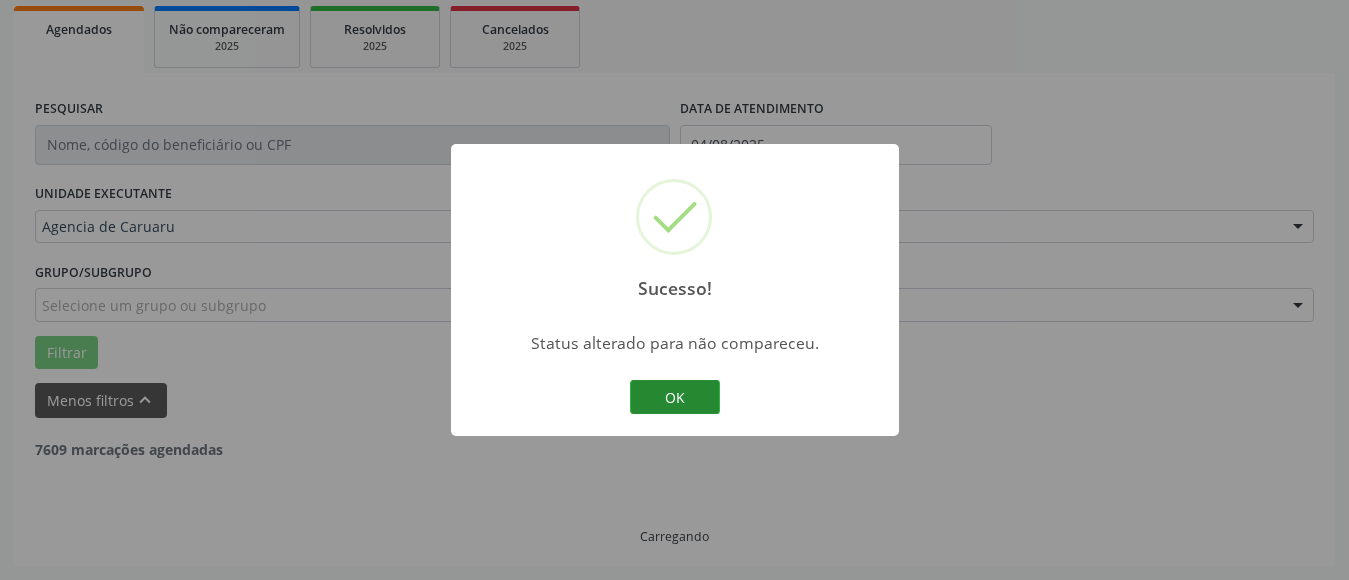 click on "OK" at bounding box center [675, 397] 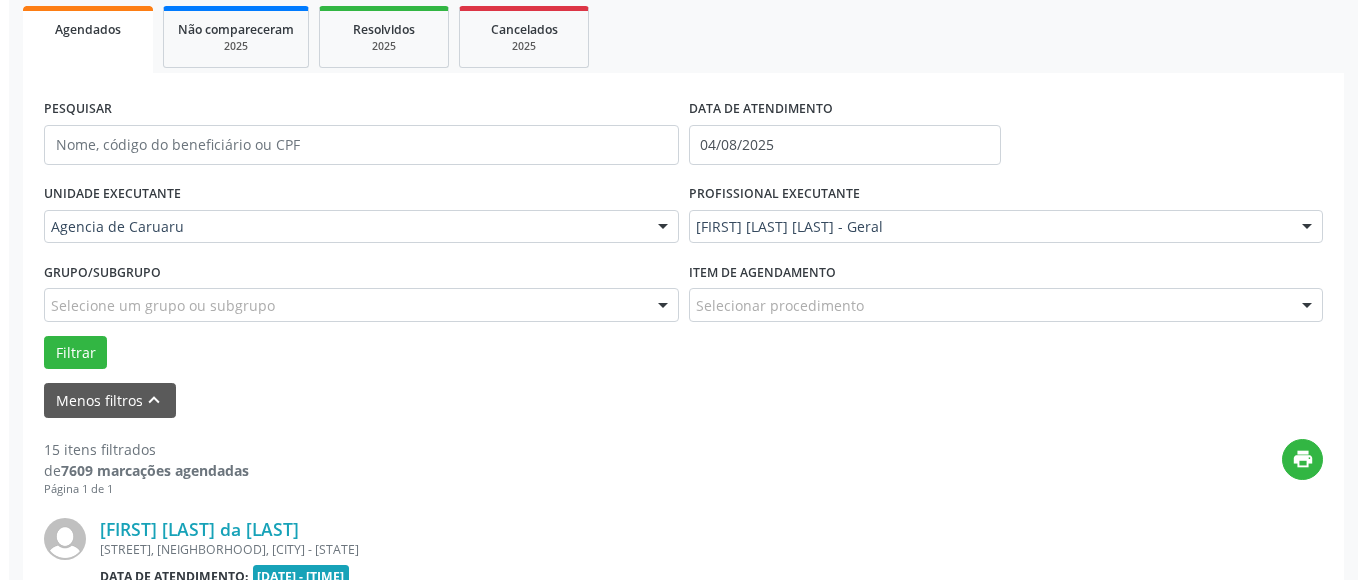scroll, scrollTop: 500, scrollLeft: 0, axis: vertical 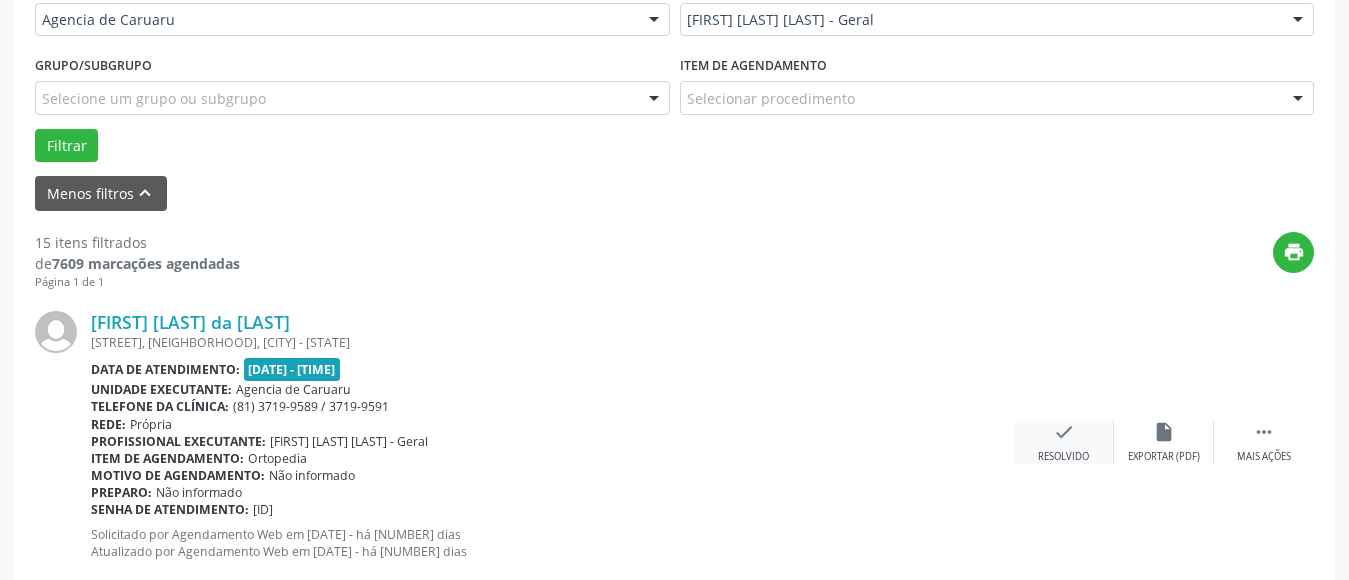 click on "Resolvido" at bounding box center [1063, 457] 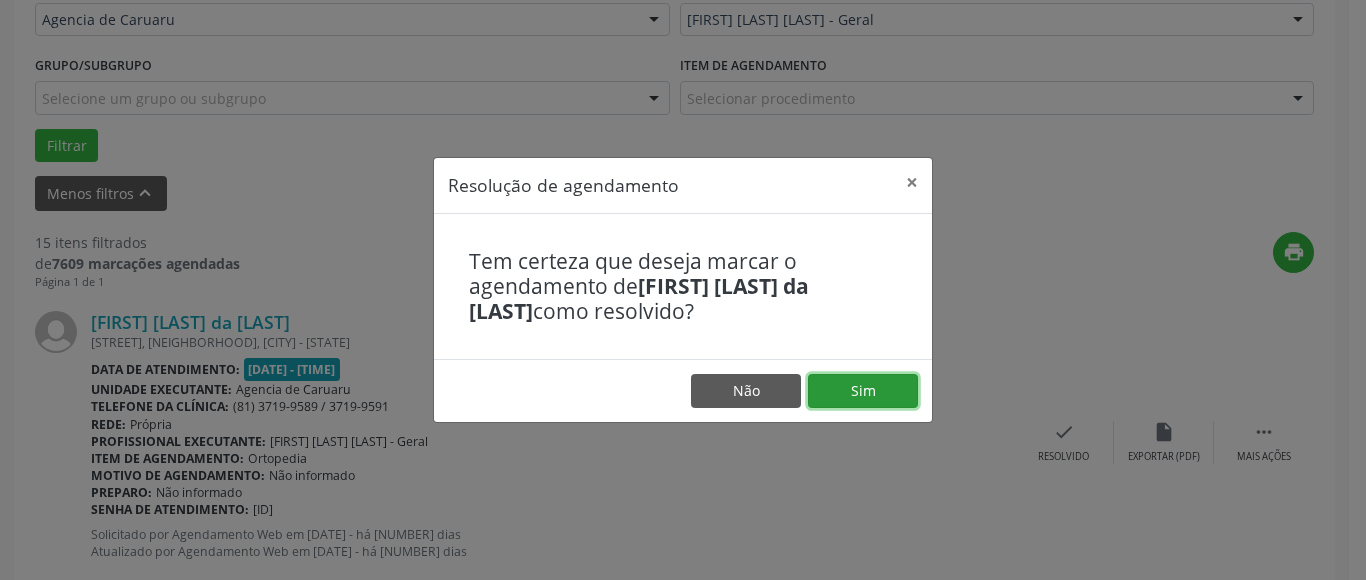 click on "Sim" at bounding box center [863, 391] 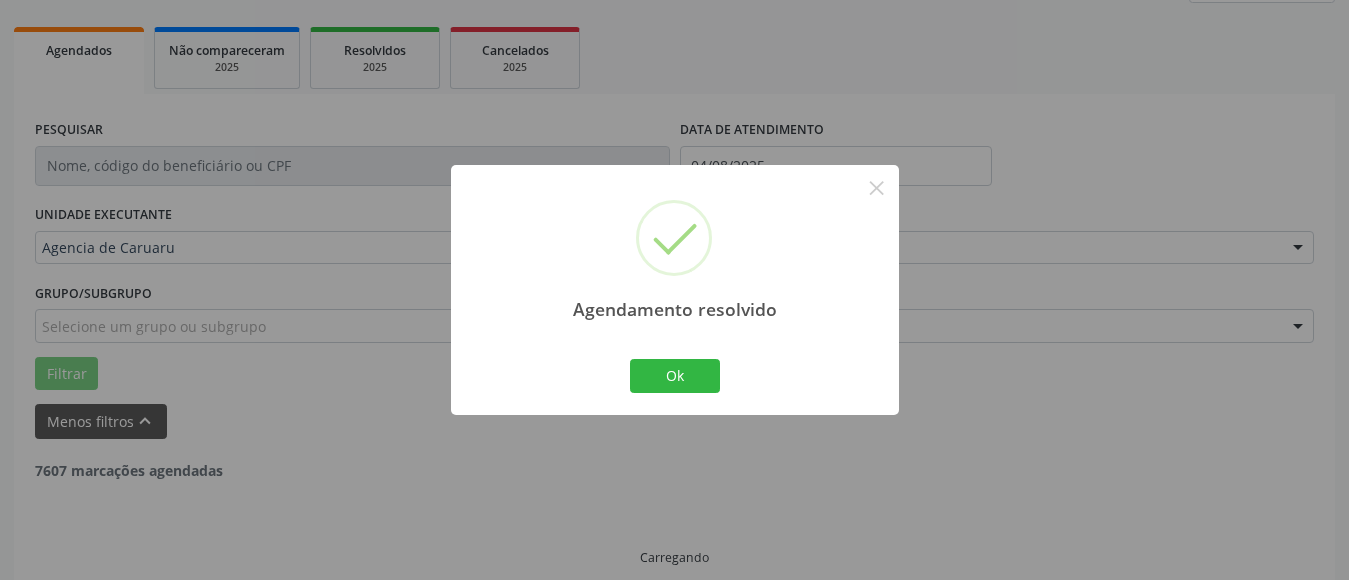 scroll, scrollTop: 293, scrollLeft: 0, axis: vertical 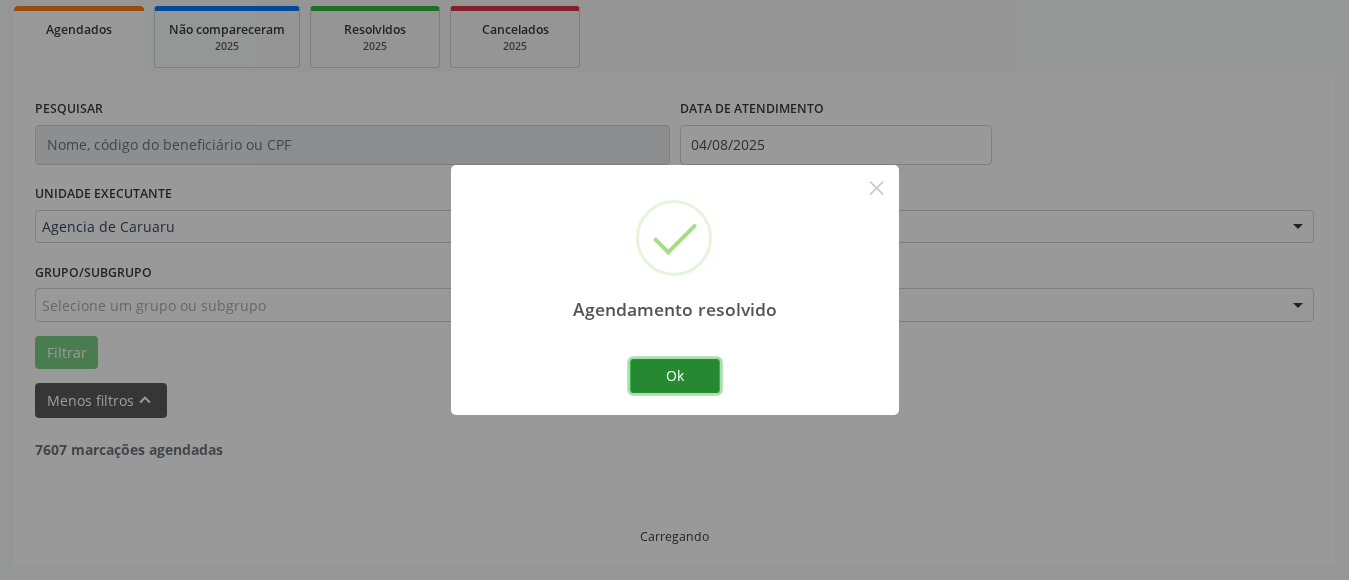 click on "Ok" at bounding box center [675, 376] 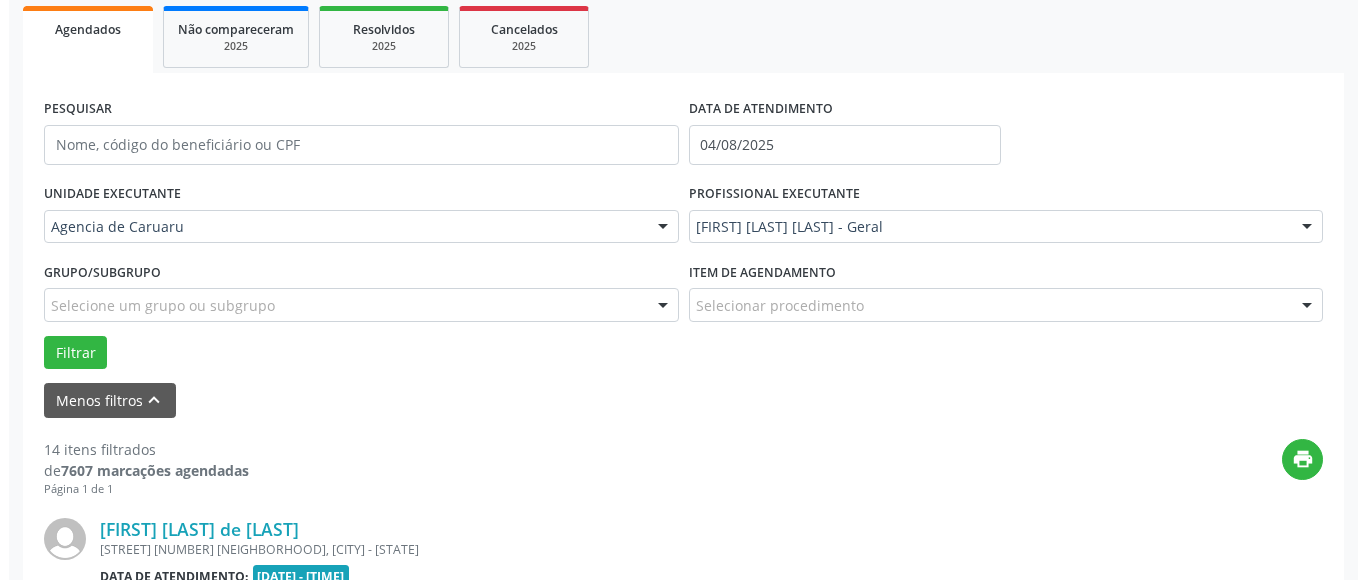scroll, scrollTop: 393, scrollLeft: 0, axis: vertical 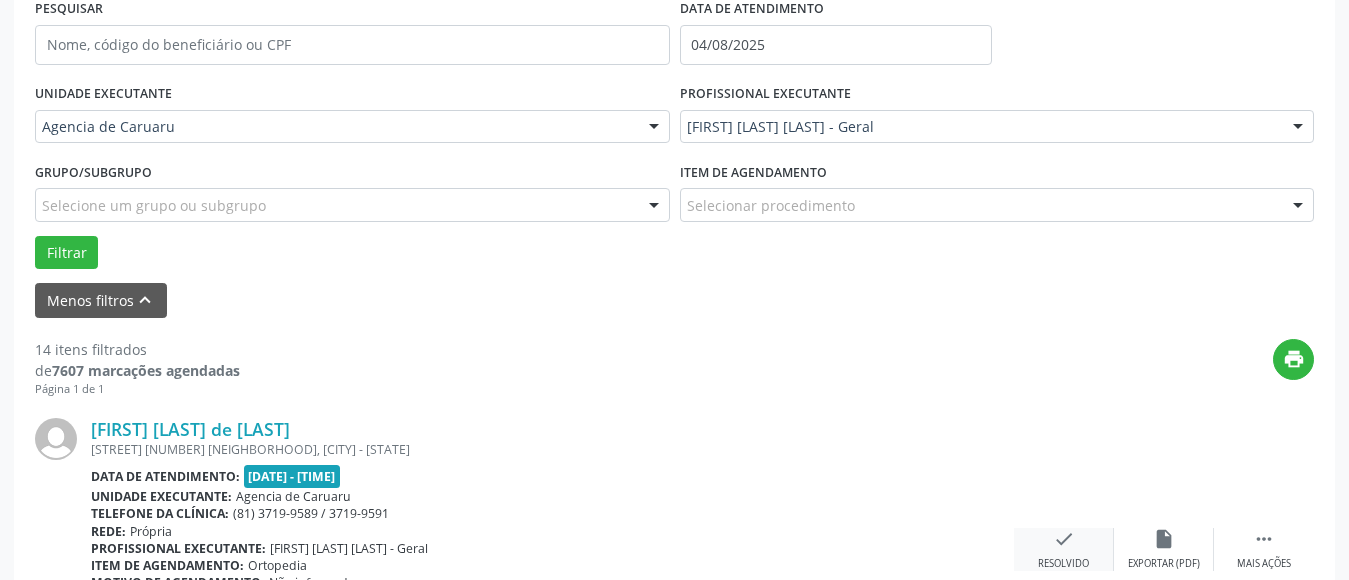 click on "check" at bounding box center [1064, 539] 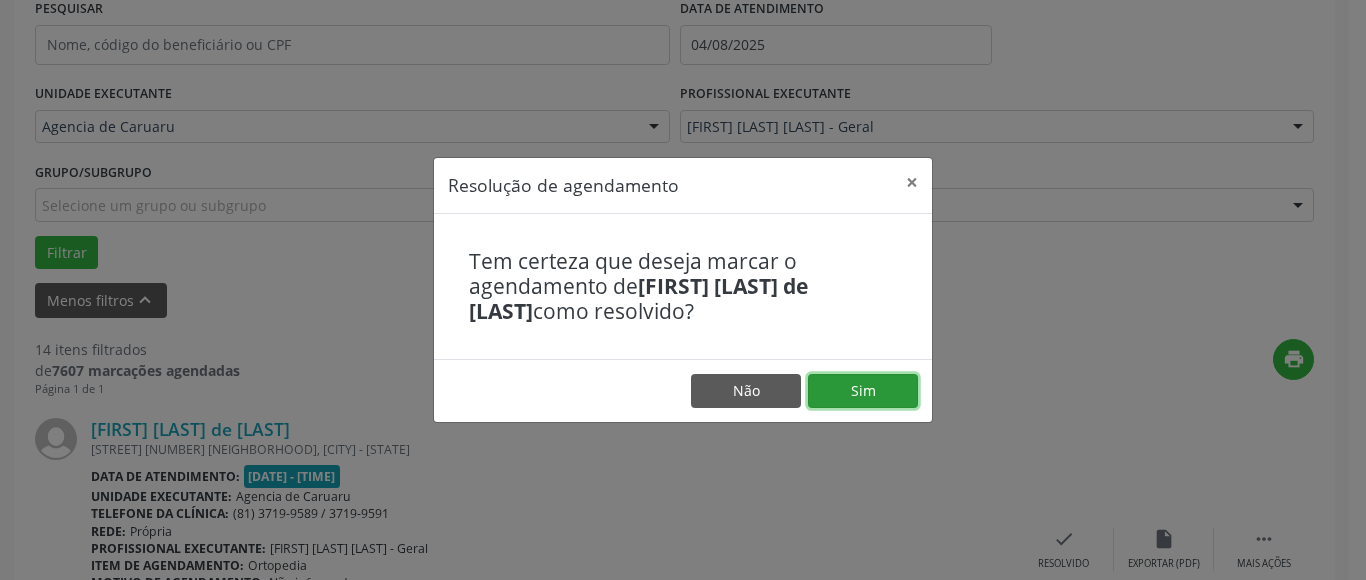 click on "Sim" at bounding box center [863, 391] 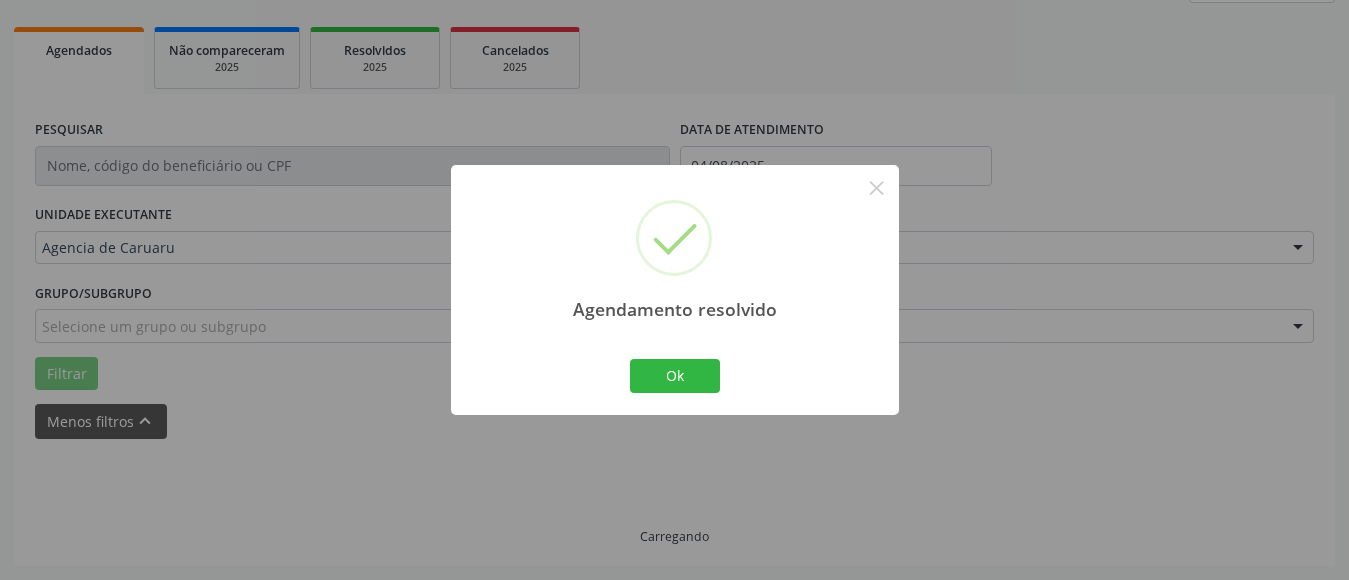 scroll, scrollTop: 293, scrollLeft: 0, axis: vertical 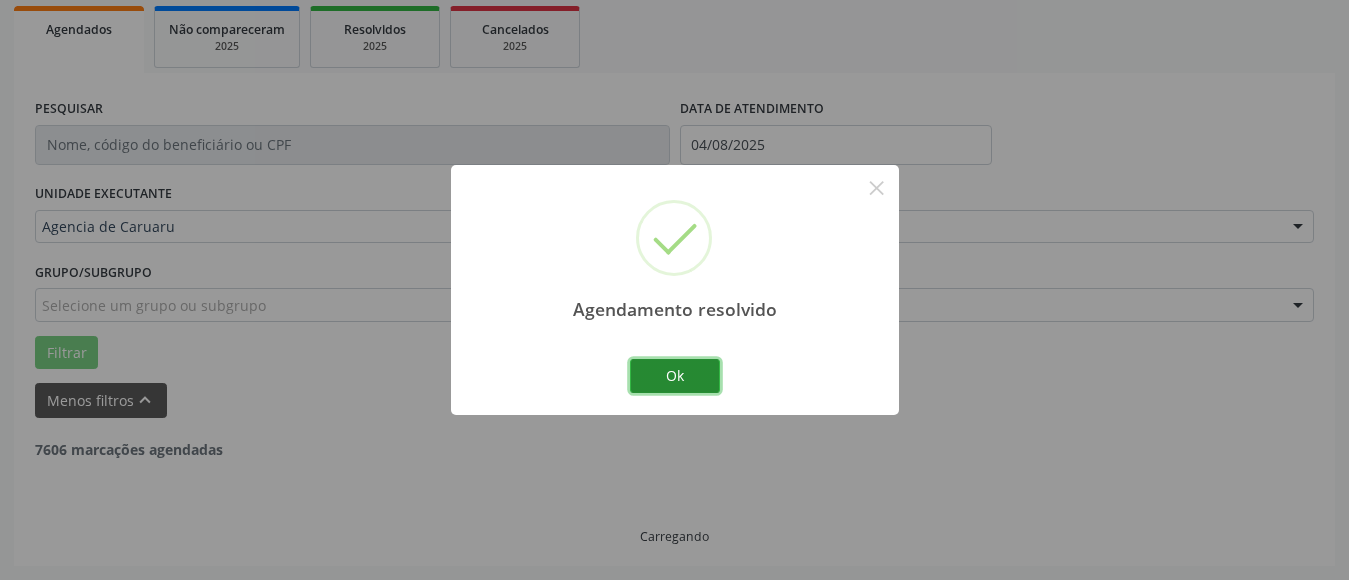 click on "Ok" at bounding box center (675, 376) 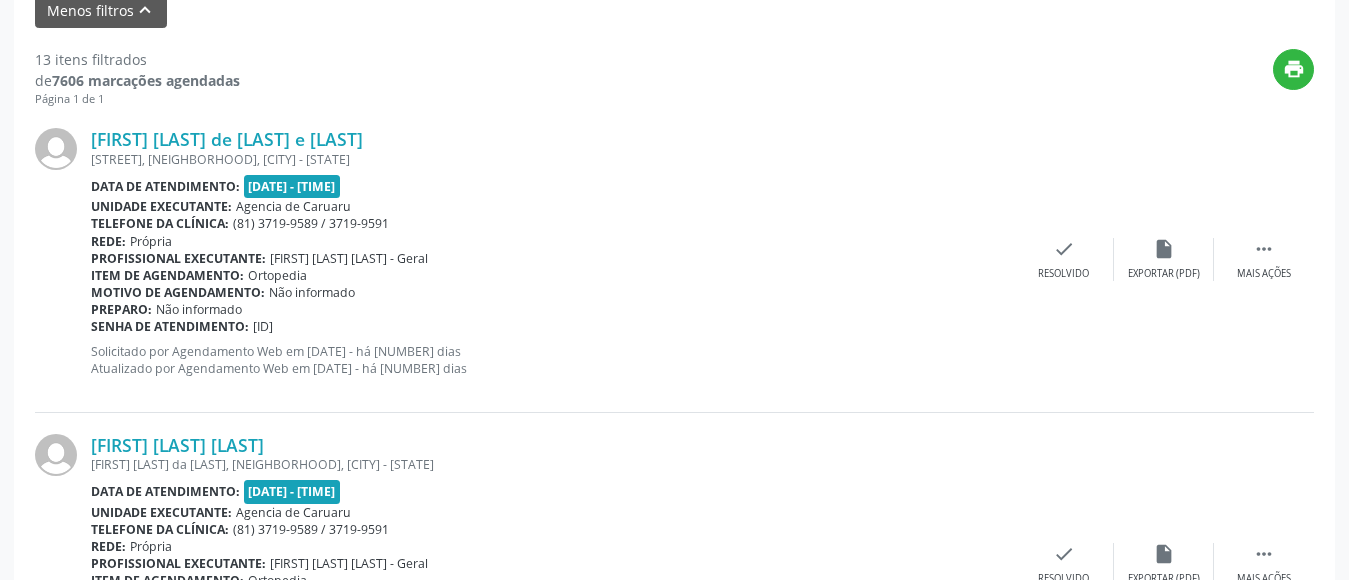 scroll, scrollTop: 693, scrollLeft: 0, axis: vertical 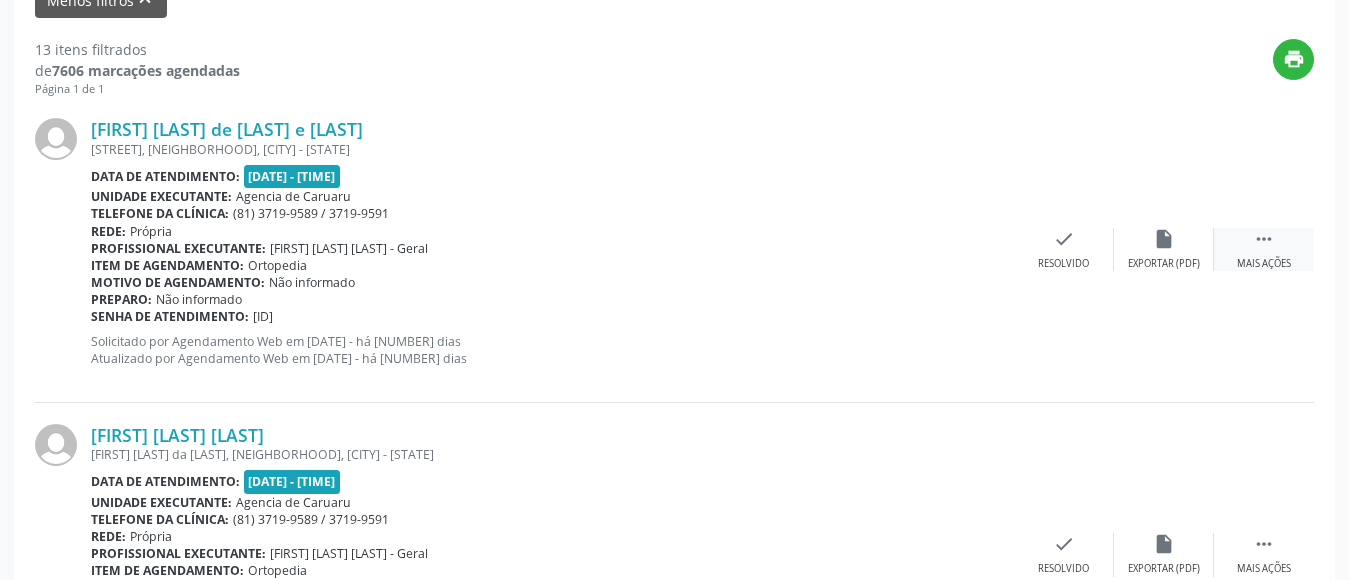 click on "" at bounding box center [1264, 239] 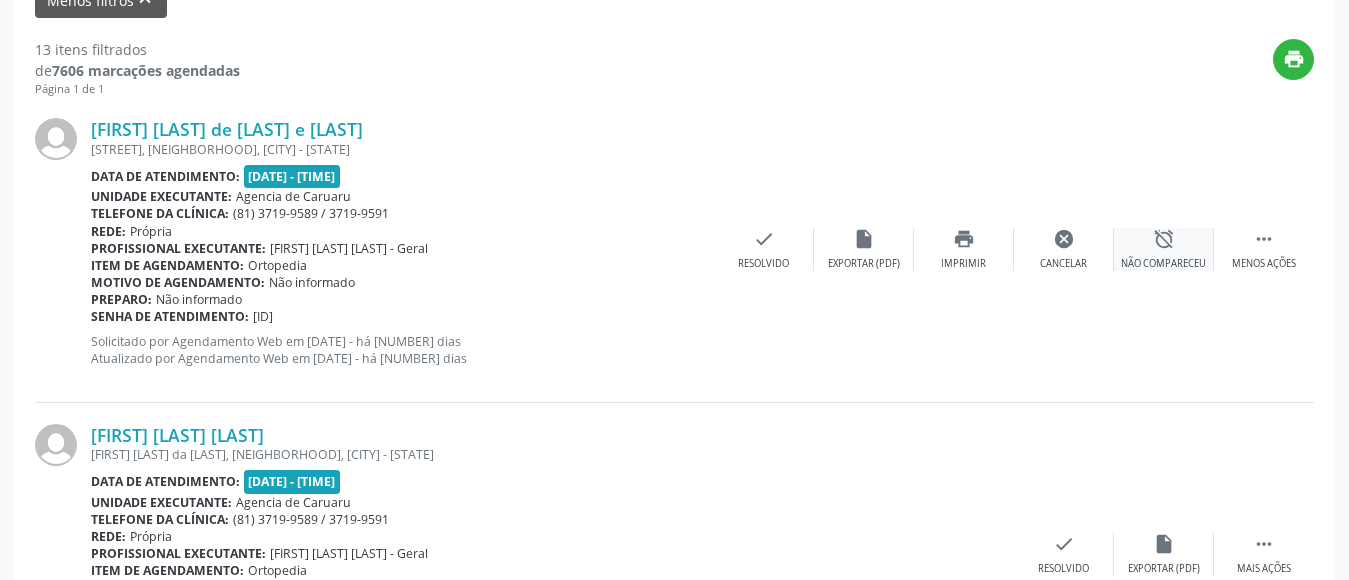 click on "alarm_off" at bounding box center [1164, 239] 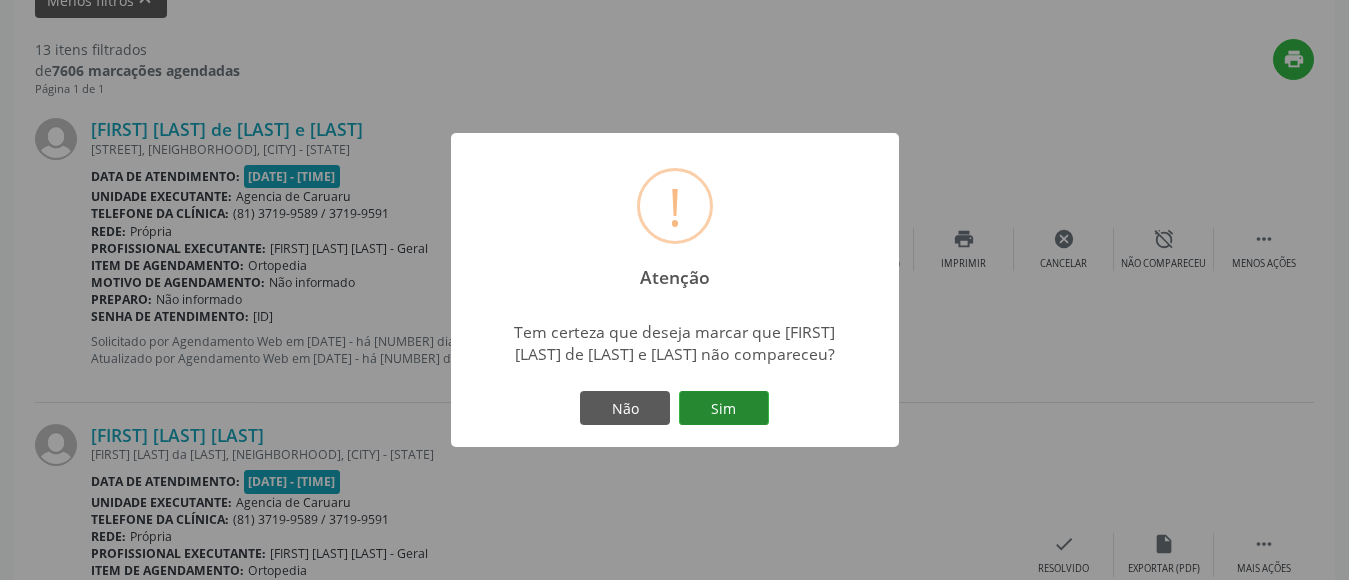 click on "Sim" at bounding box center (724, 408) 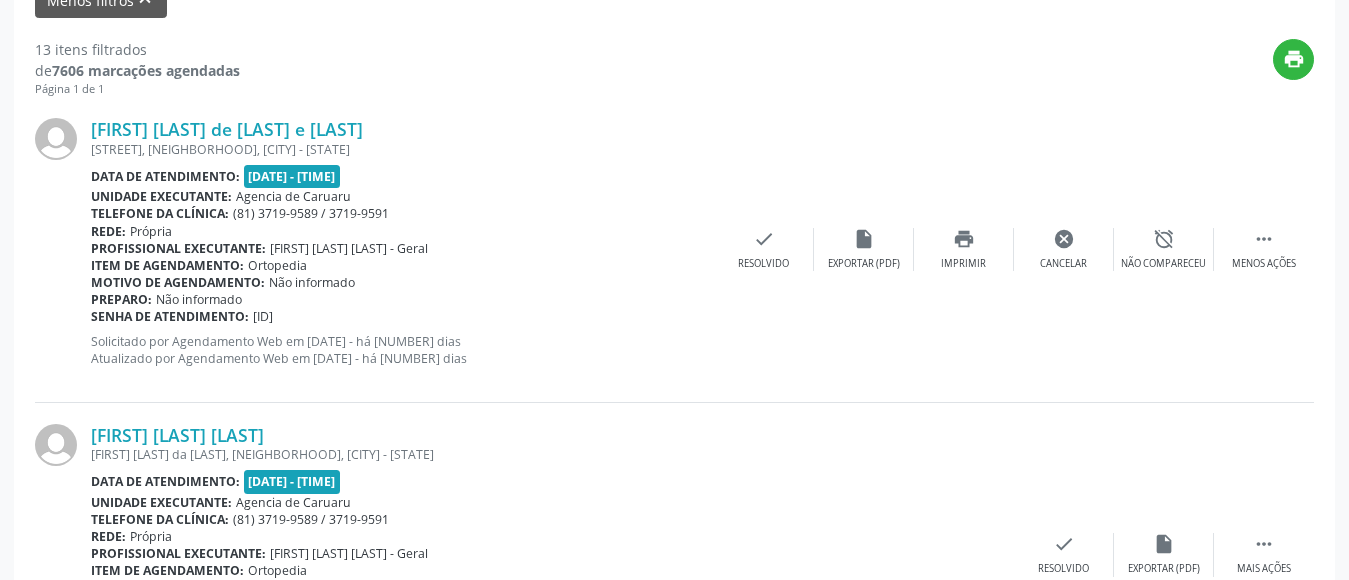scroll, scrollTop: 293, scrollLeft: 0, axis: vertical 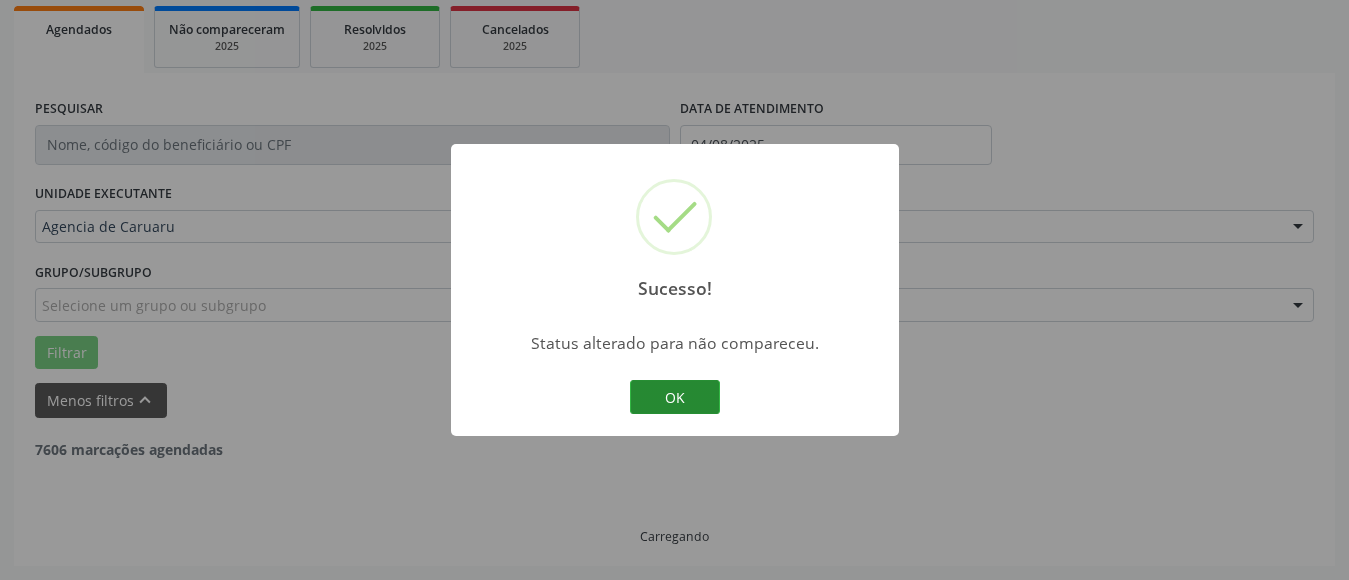 click on "OK" at bounding box center [675, 397] 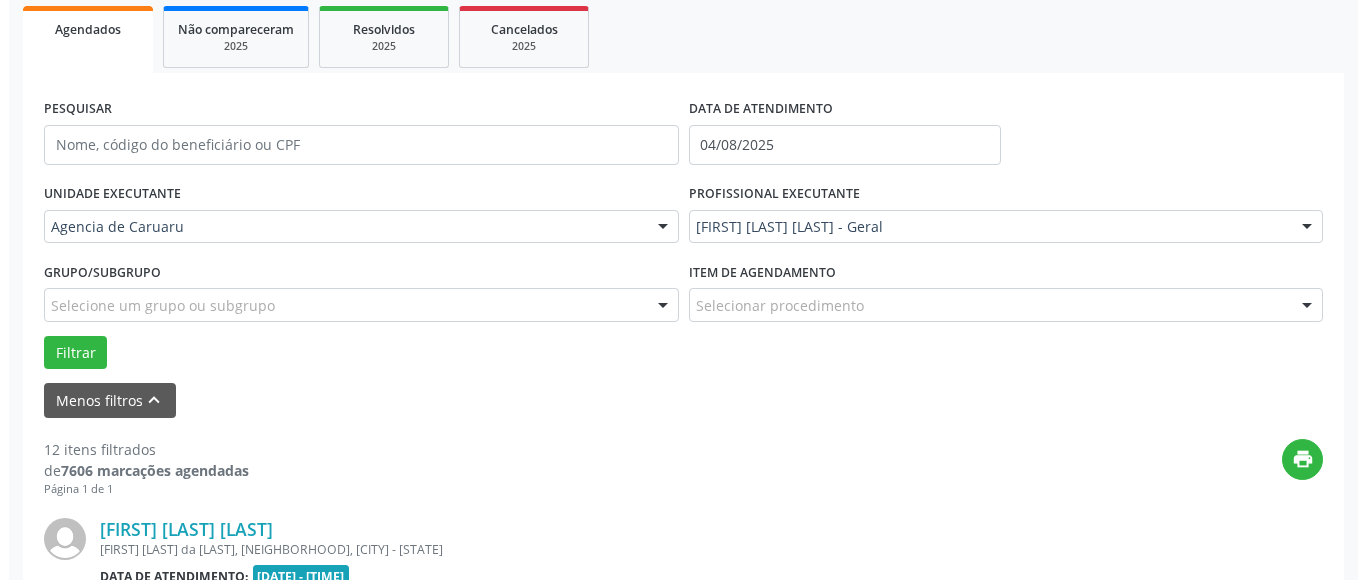 scroll, scrollTop: 393, scrollLeft: 0, axis: vertical 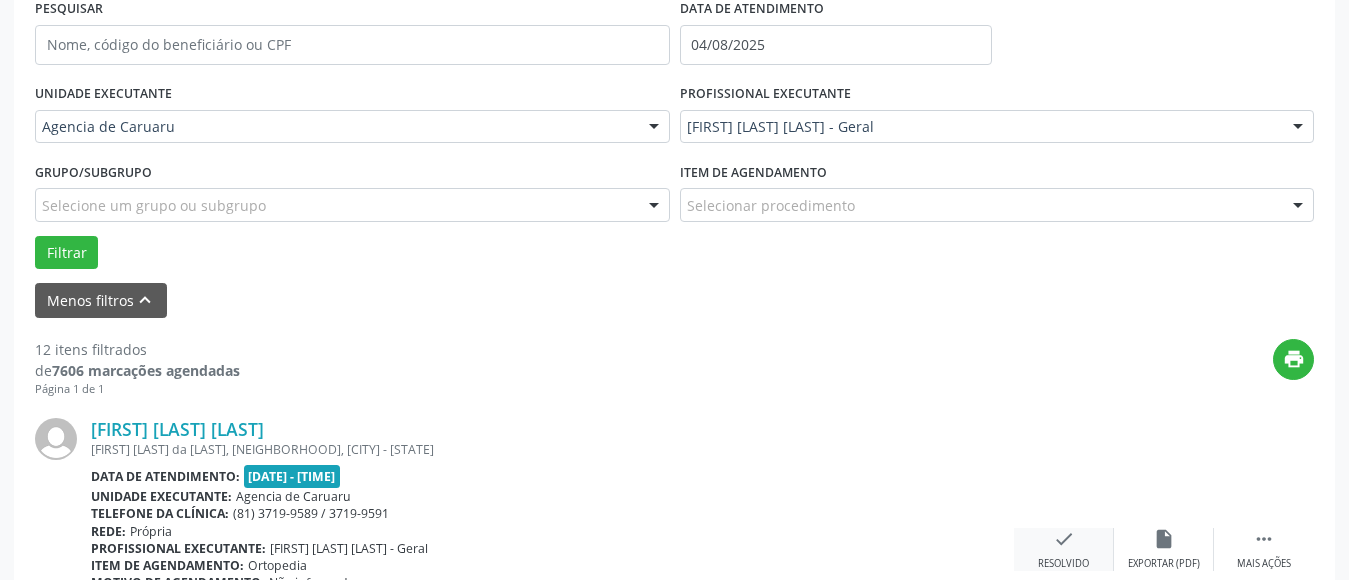 click on "check
Resolvido" at bounding box center (1064, 549) 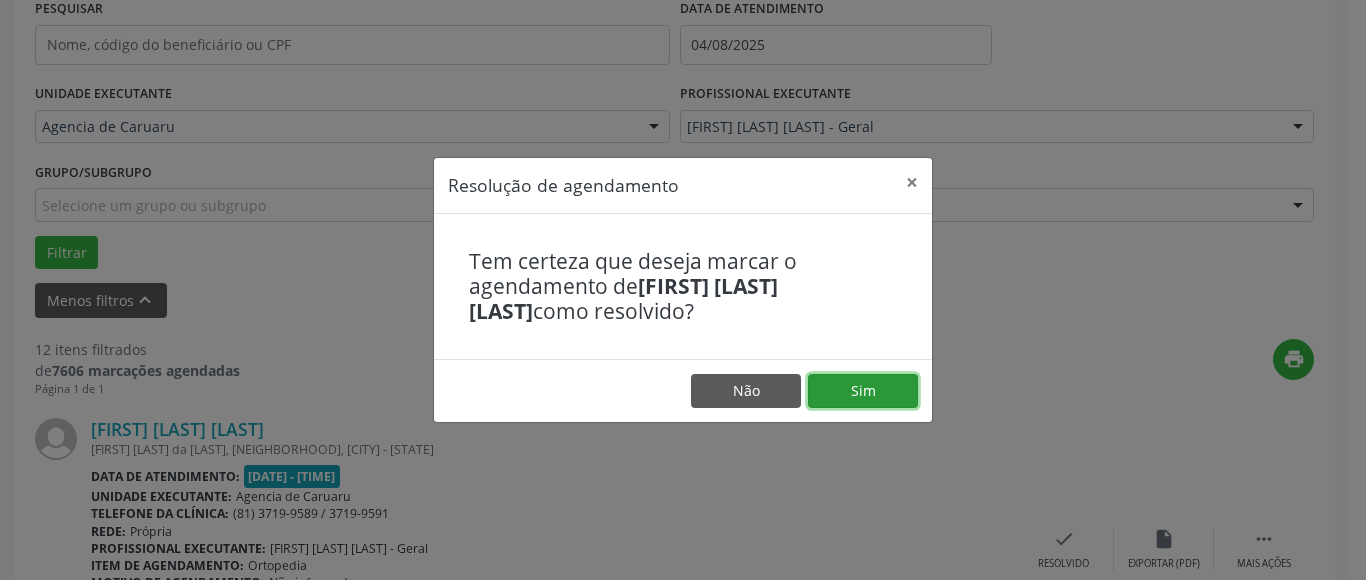 click on "Sim" at bounding box center (863, 391) 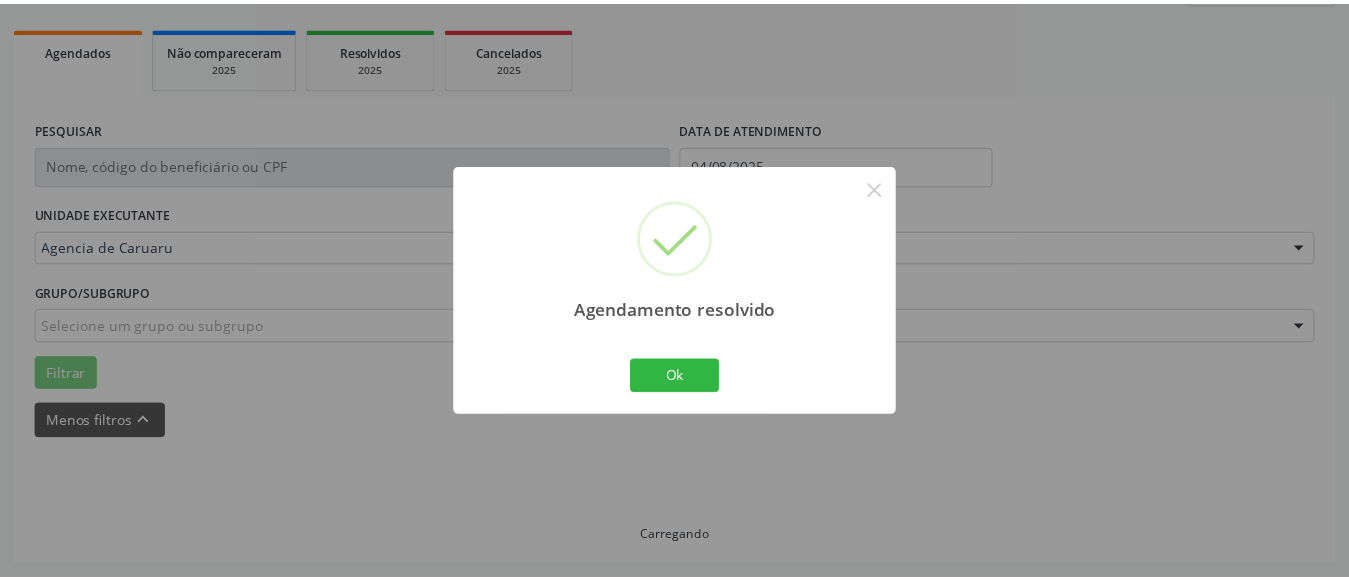 scroll, scrollTop: 293, scrollLeft: 0, axis: vertical 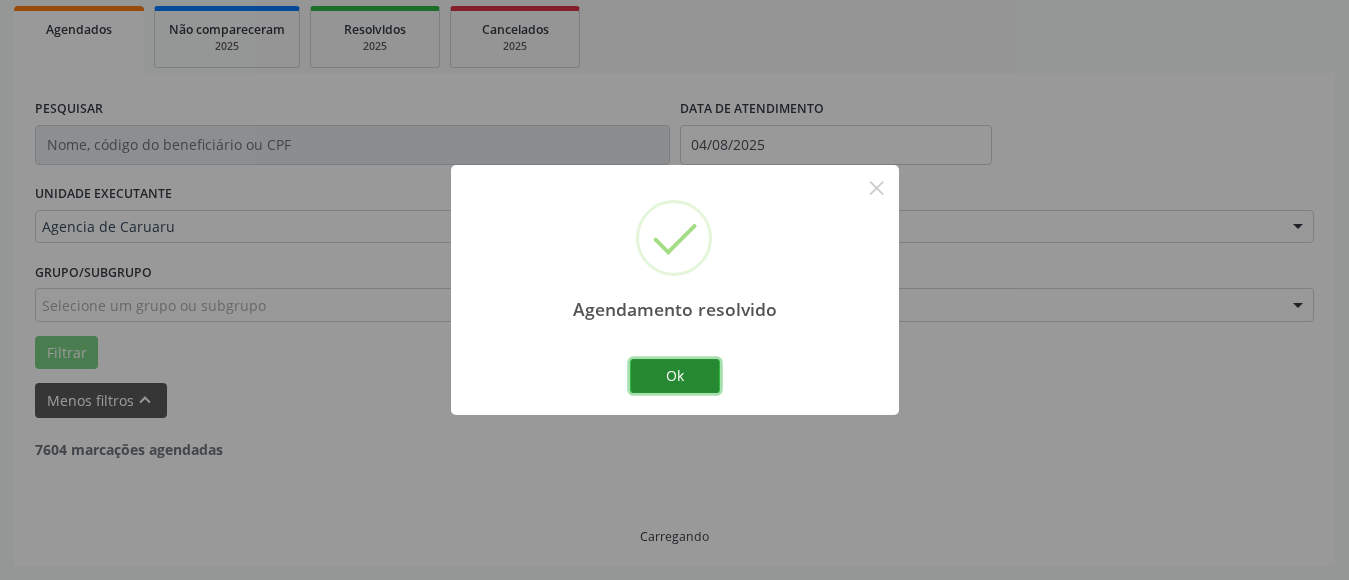 click on "Ok" at bounding box center (675, 376) 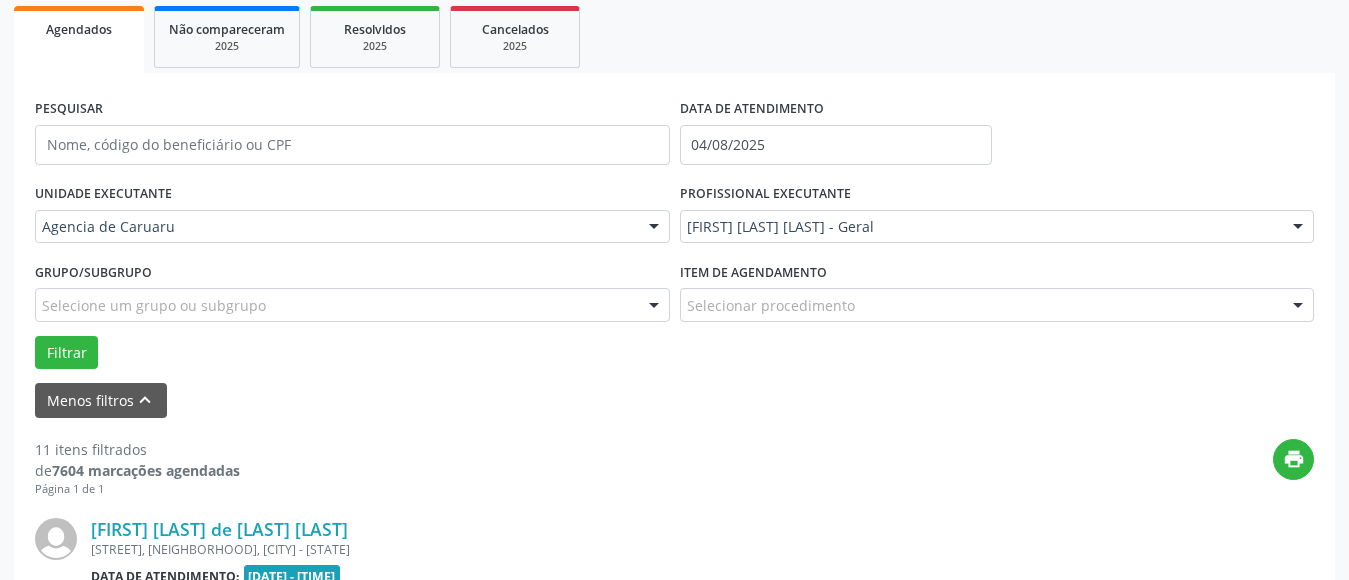 scroll, scrollTop: 493, scrollLeft: 0, axis: vertical 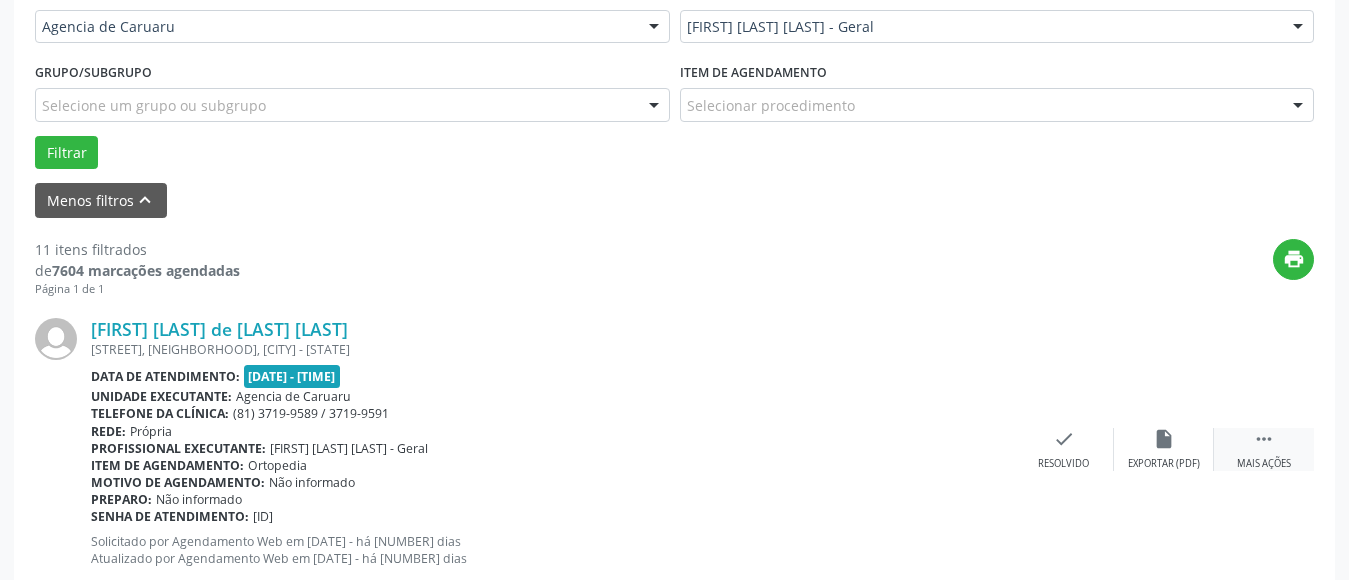 click on "" at bounding box center [1264, 439] 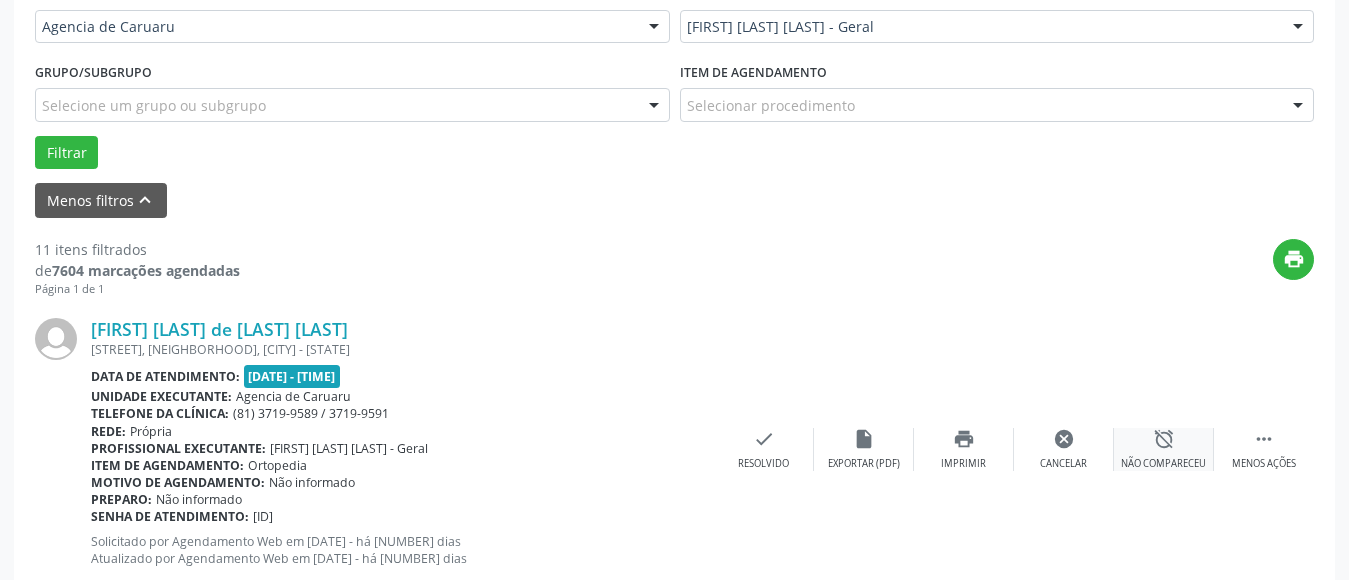 click on "alarm_off" at bounding box center [1164, 439] 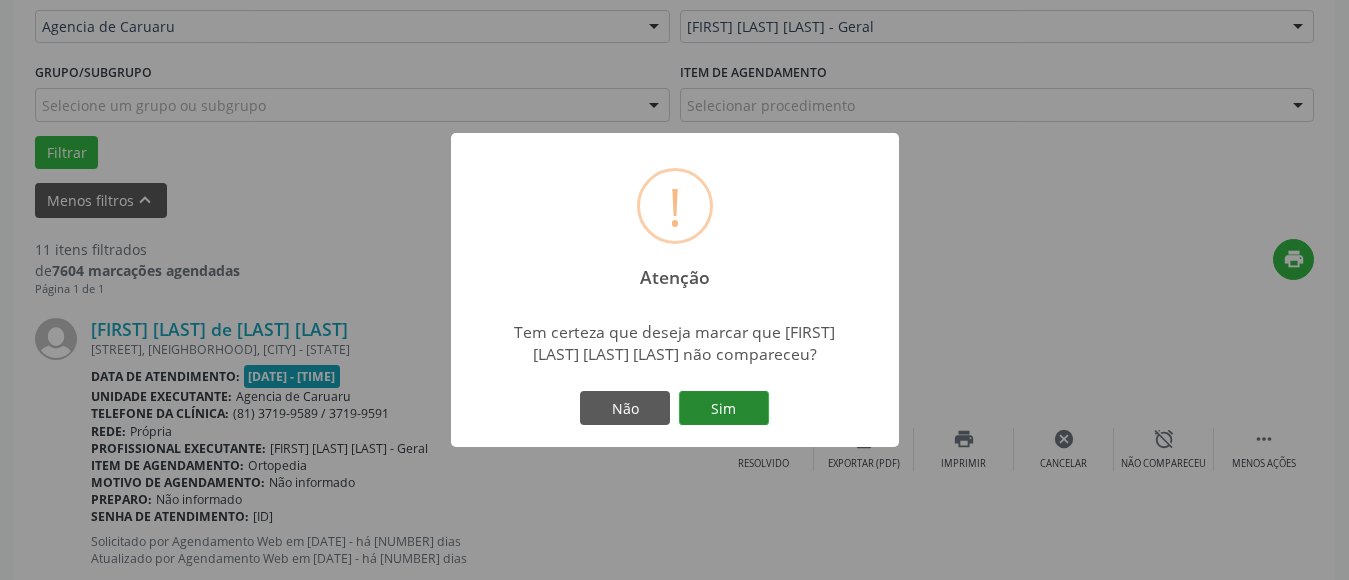 click on "Sim" at bounding box center (724, 408) 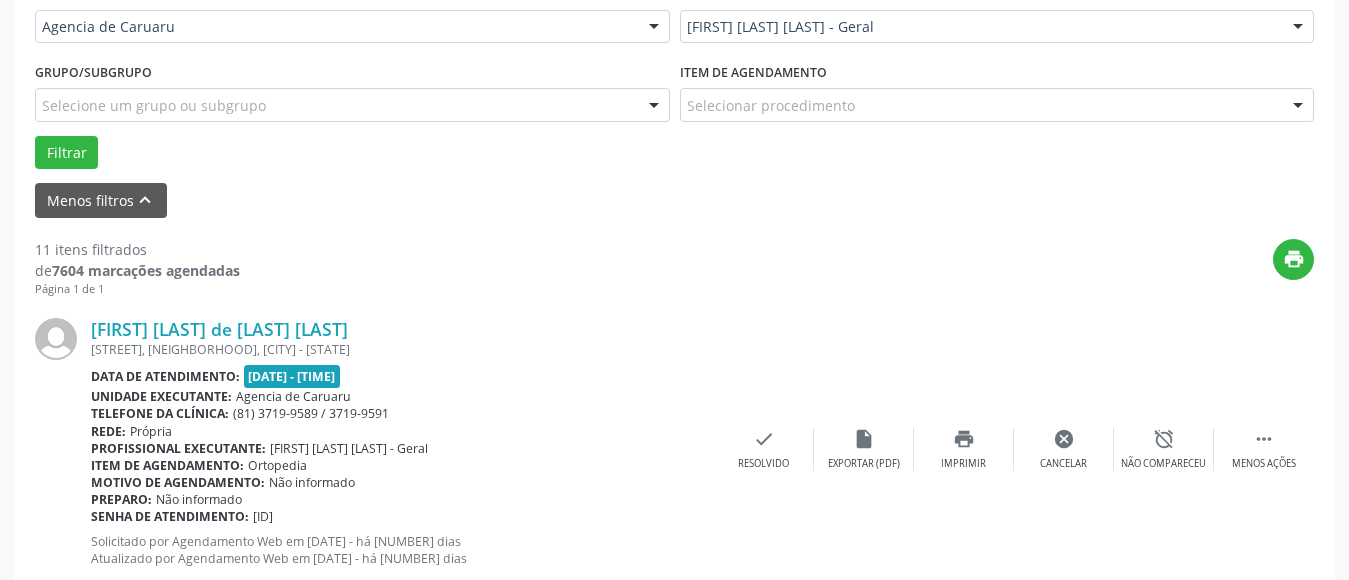 scroll, scrollTop: 293, scrollLeft: 0, axis: vertical 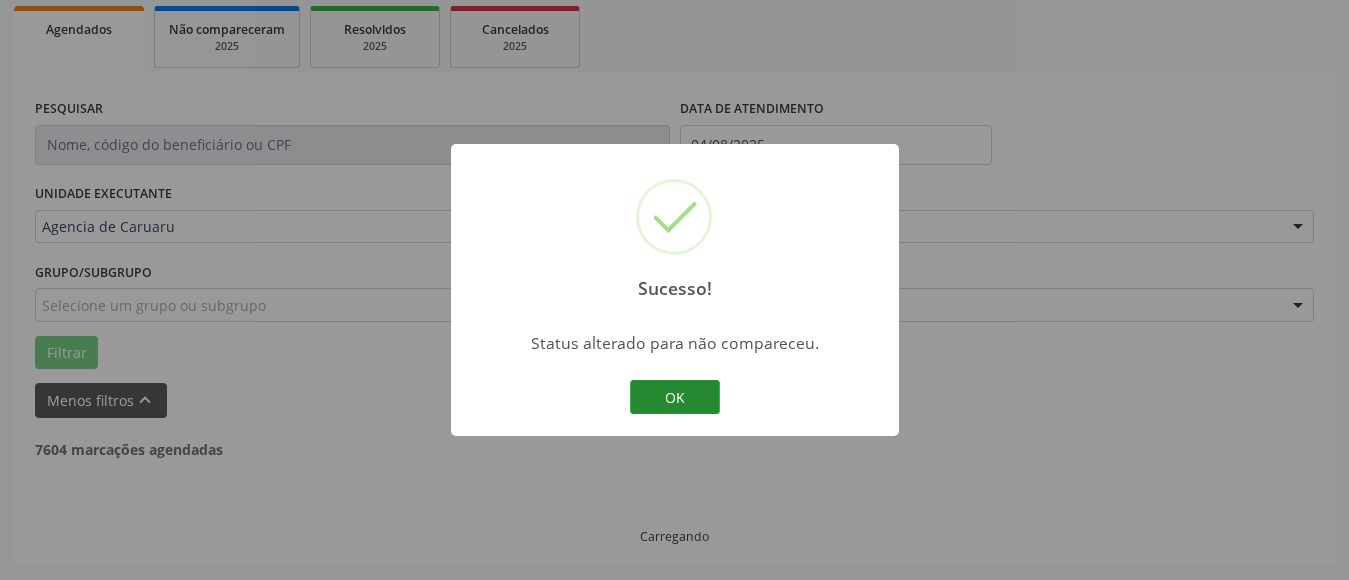 click on "OK" at bounding box center (675, 397) 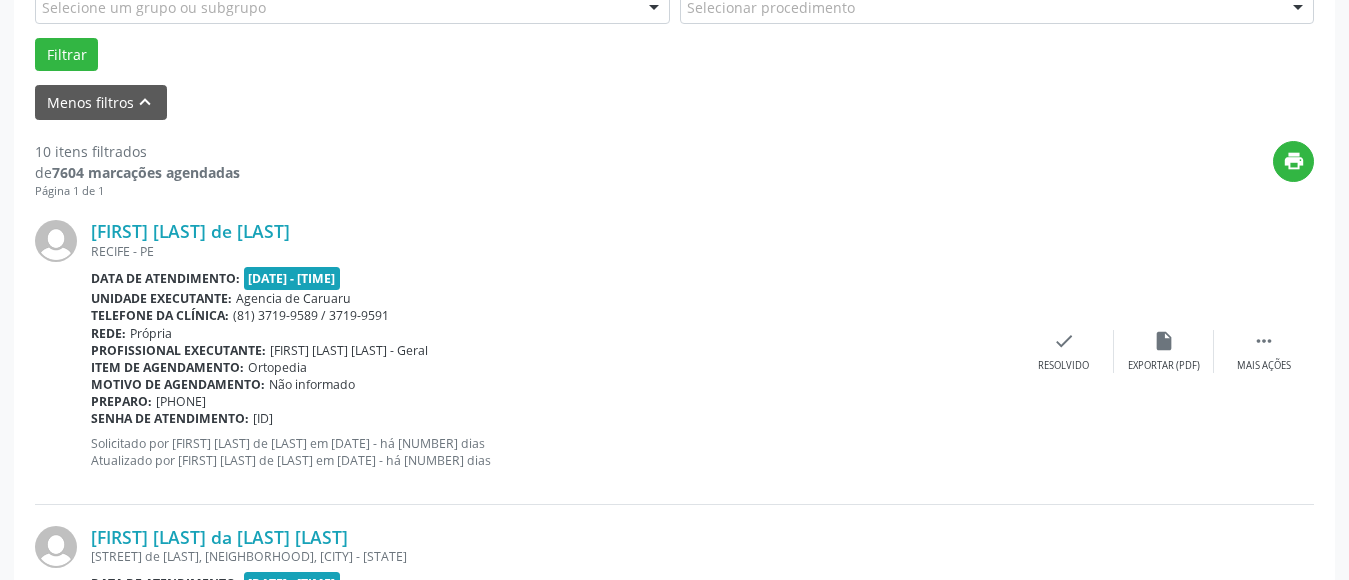 scroll, scrollTop: 593, scrollLeft: 0, axis: vertical 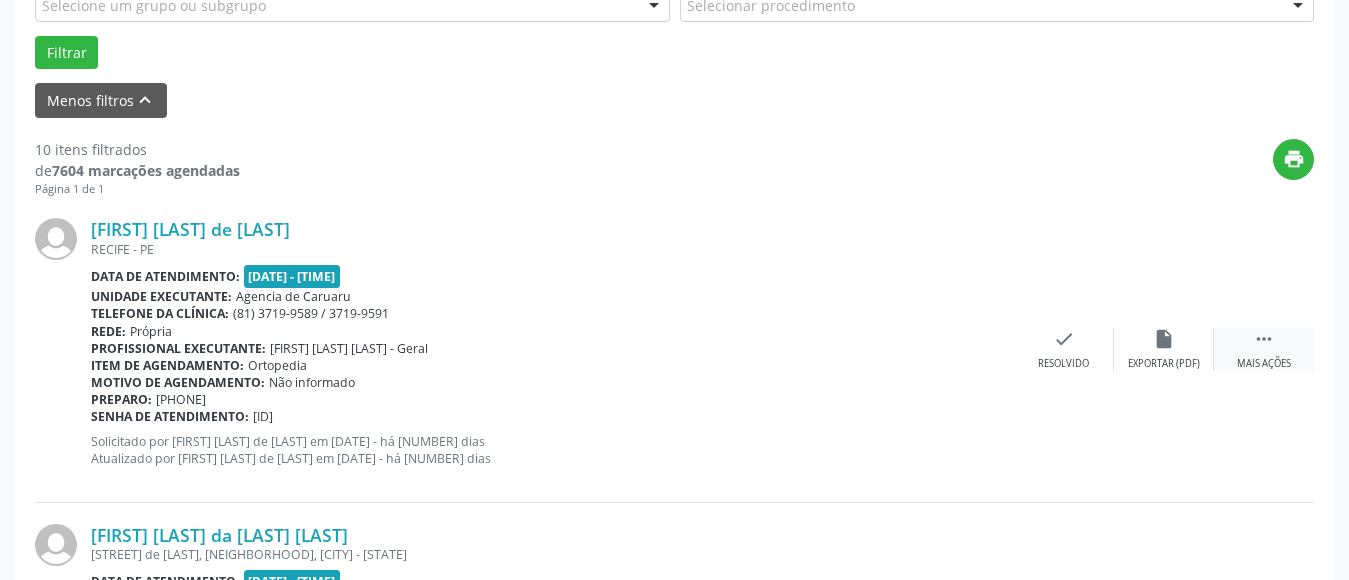 click on "
Mais ações" at bounding box center [1264, 349] 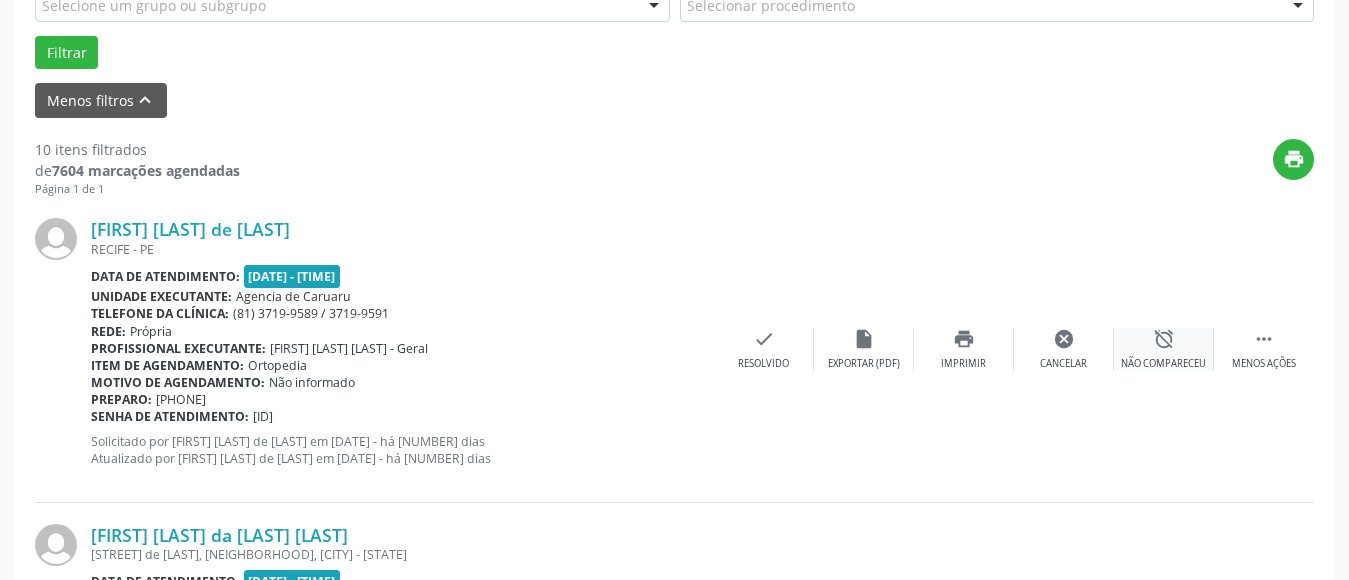 click on "alarm_off" at bounding box center [1164, 339] 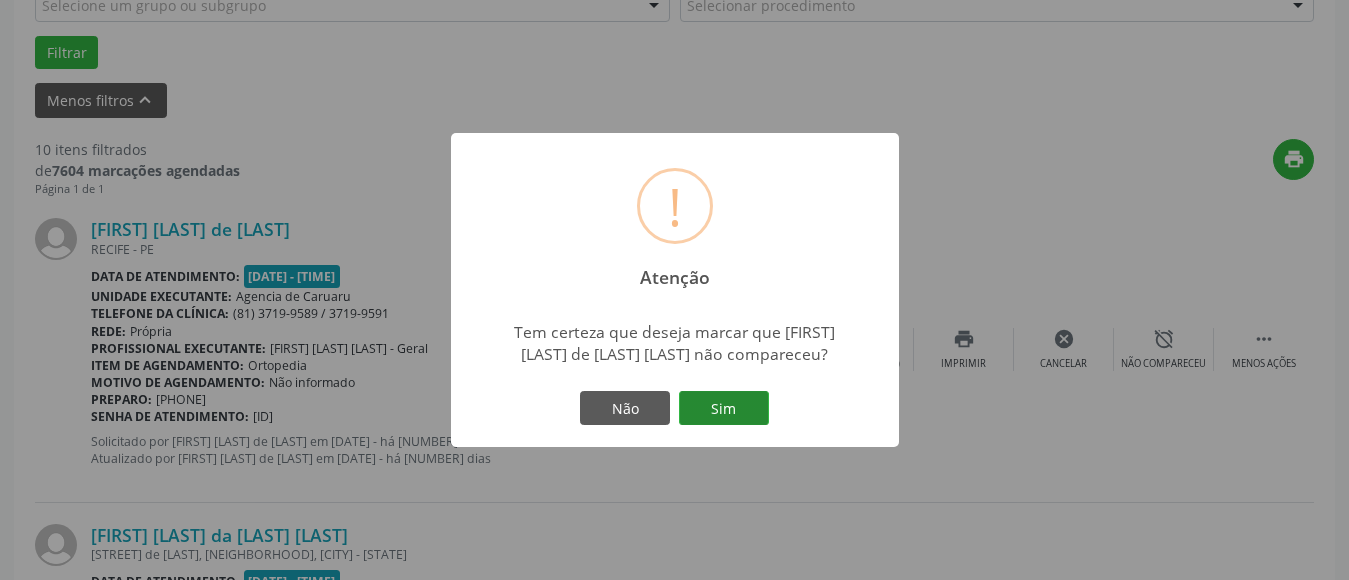 click on "Sim" at bounding box center [724, 408] 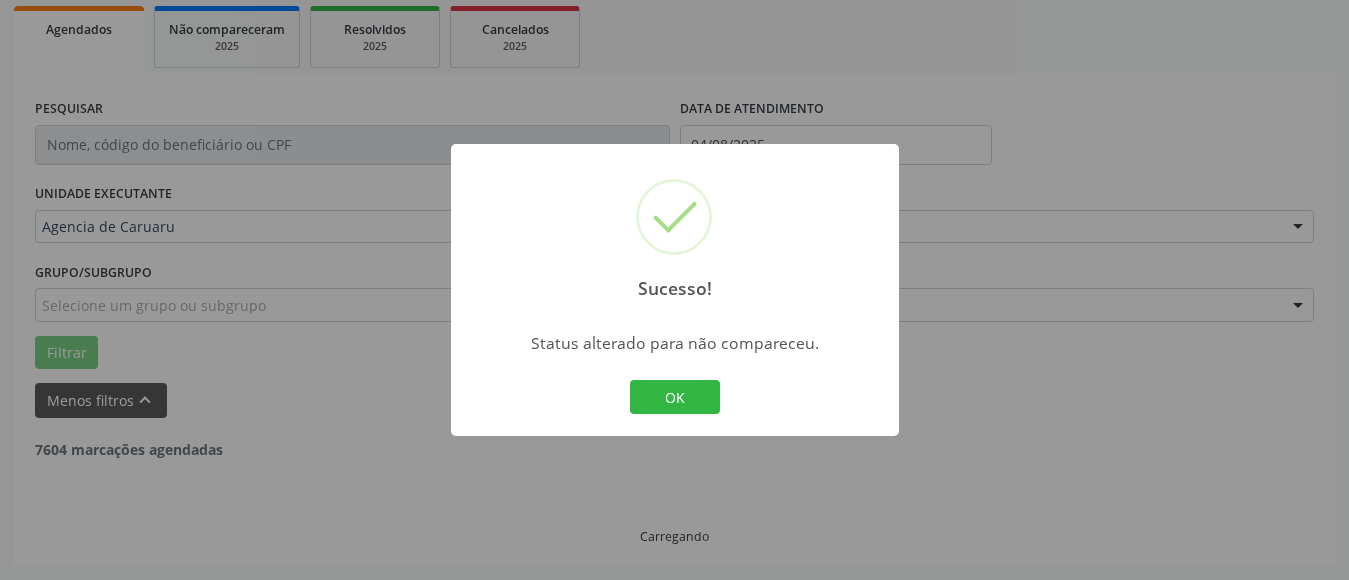 scroll, scrollTop: 293, scrollLeft: 0, axis: vertical 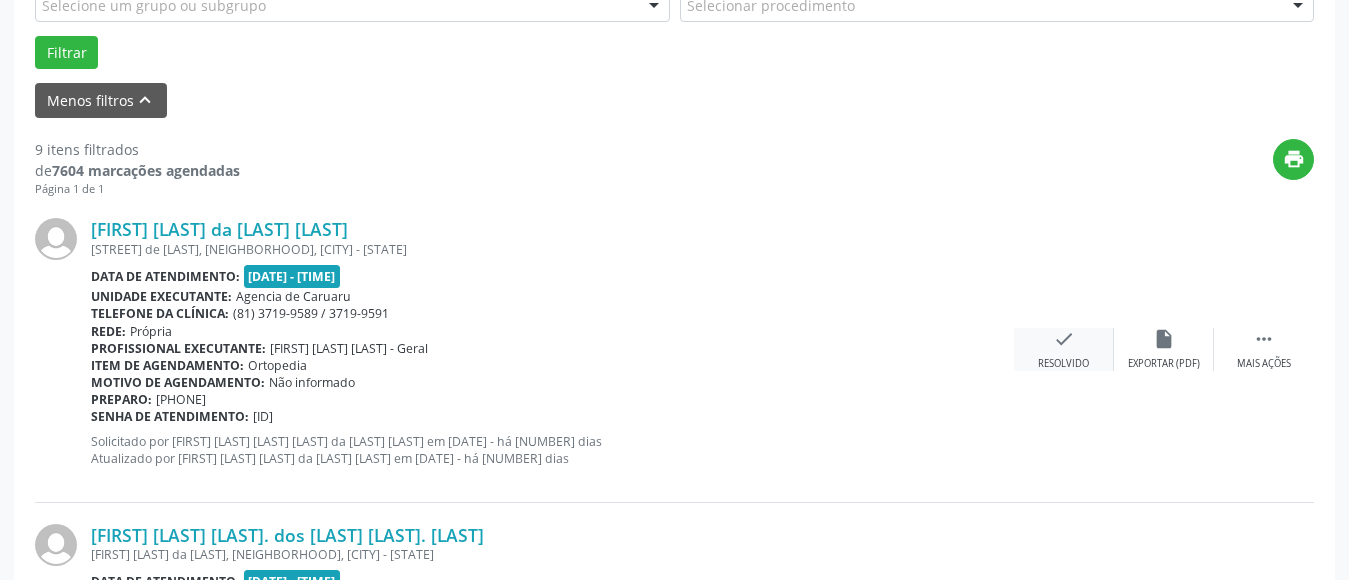 click on "Resolvido" at bounding box center [1063, 364] 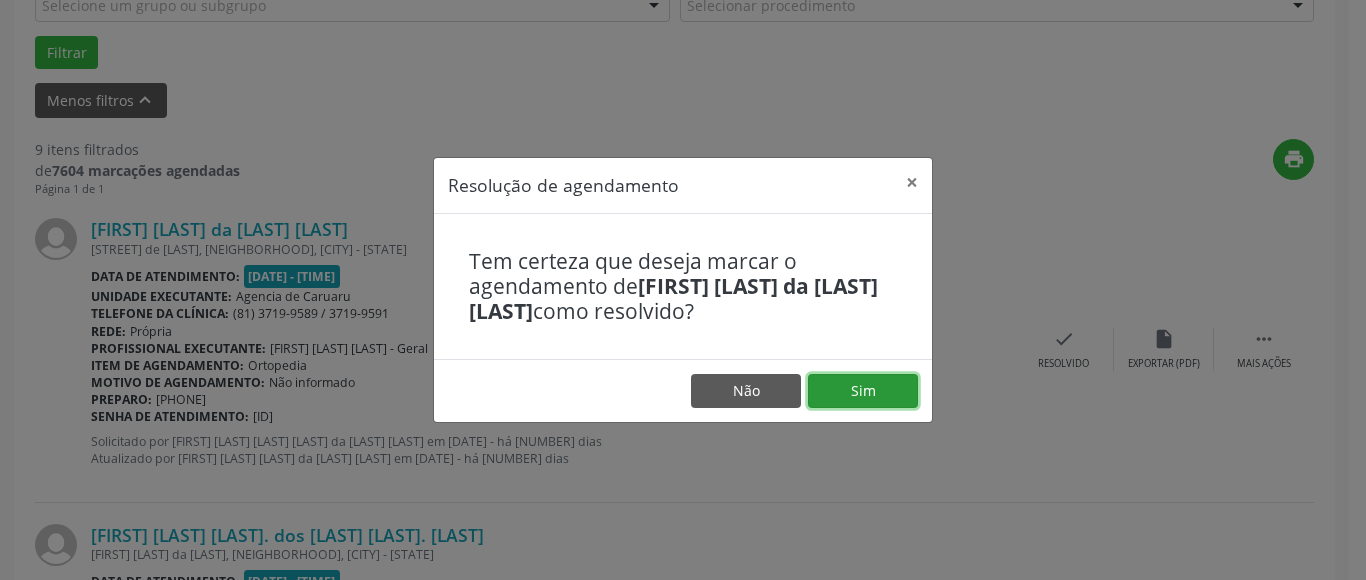 click on "Sim" at bounding box center (863, 391) 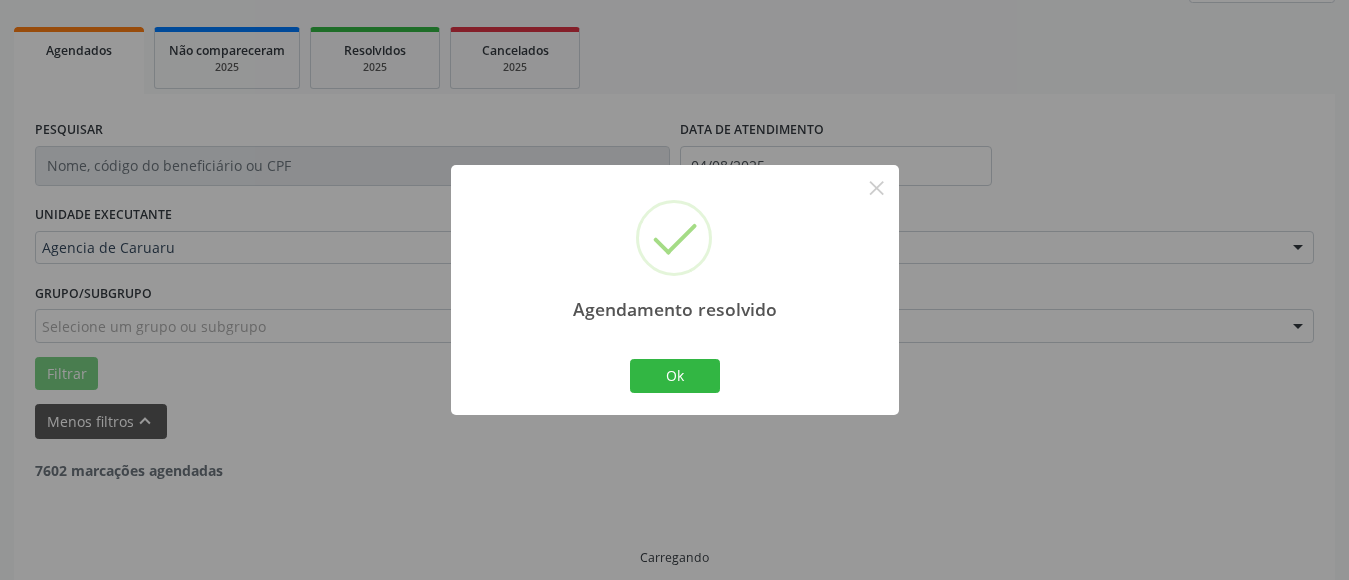 scroll, scrollTop: 293, scrollLeft: 0, axis: vertical 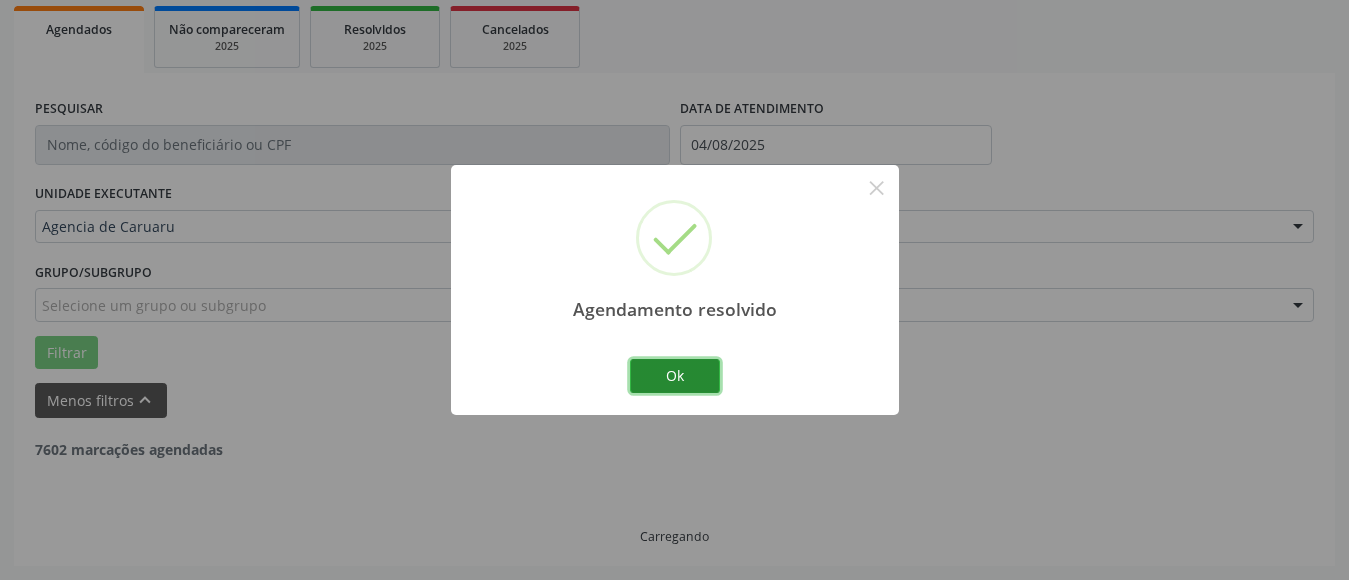 click on "Ok" at bounding box center [675, 376] 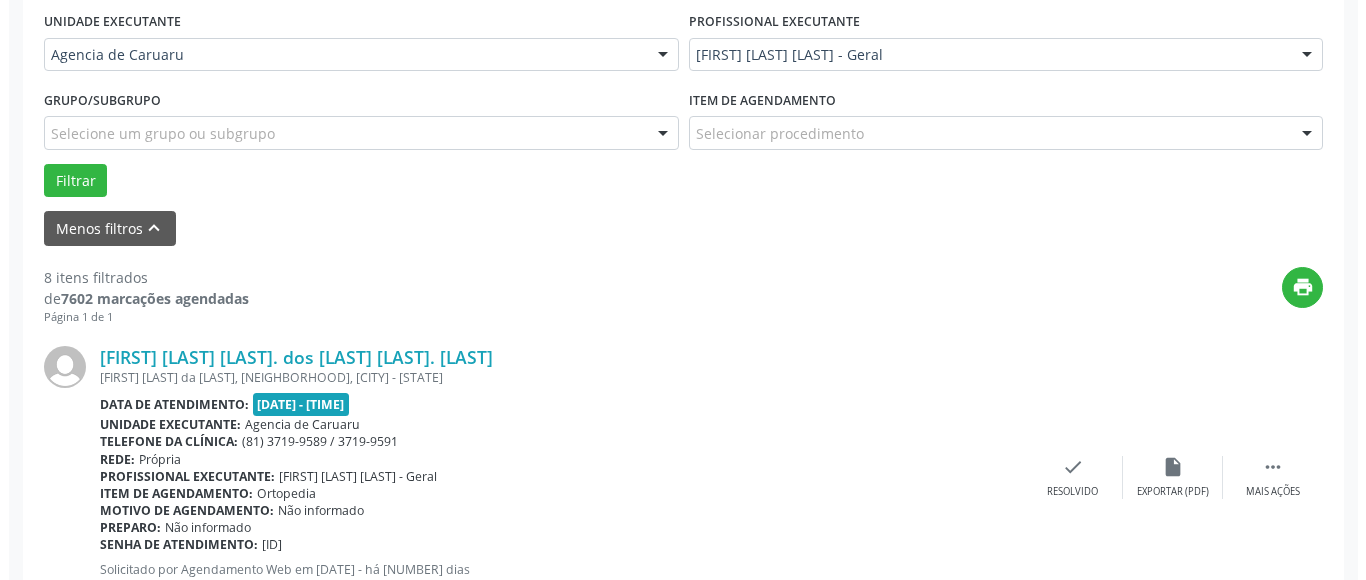 scroll, scrollTop: 593, scrollLeft: 0, axis: vertical 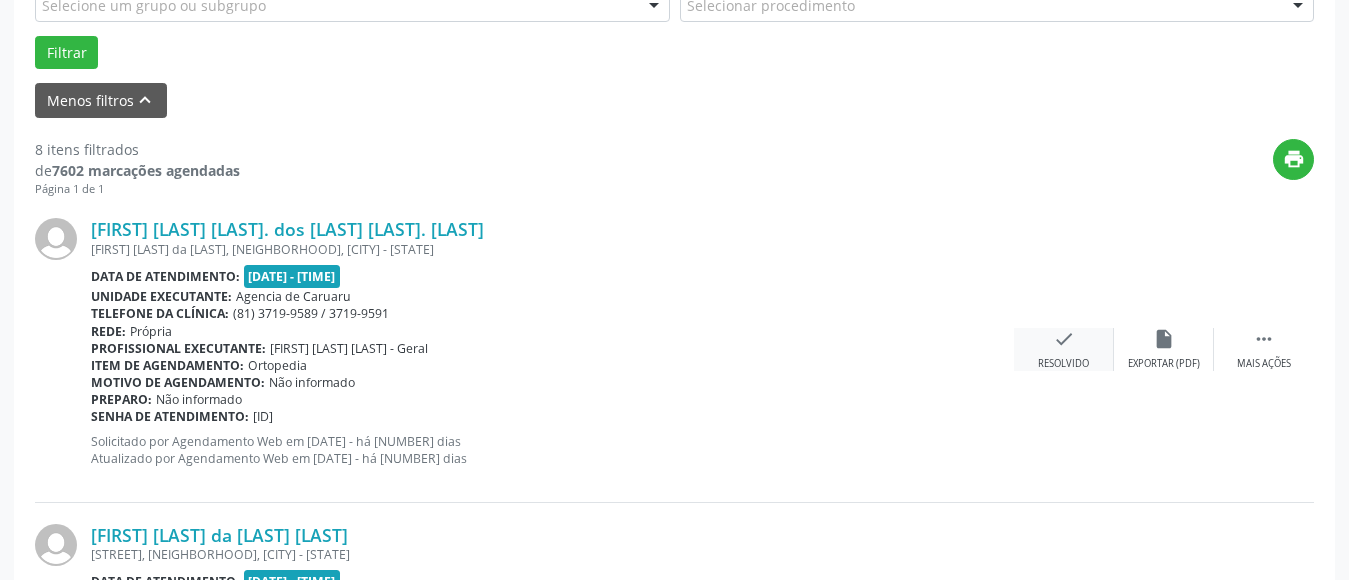 click on "Resolvido" at bounding box center (1063, 364) 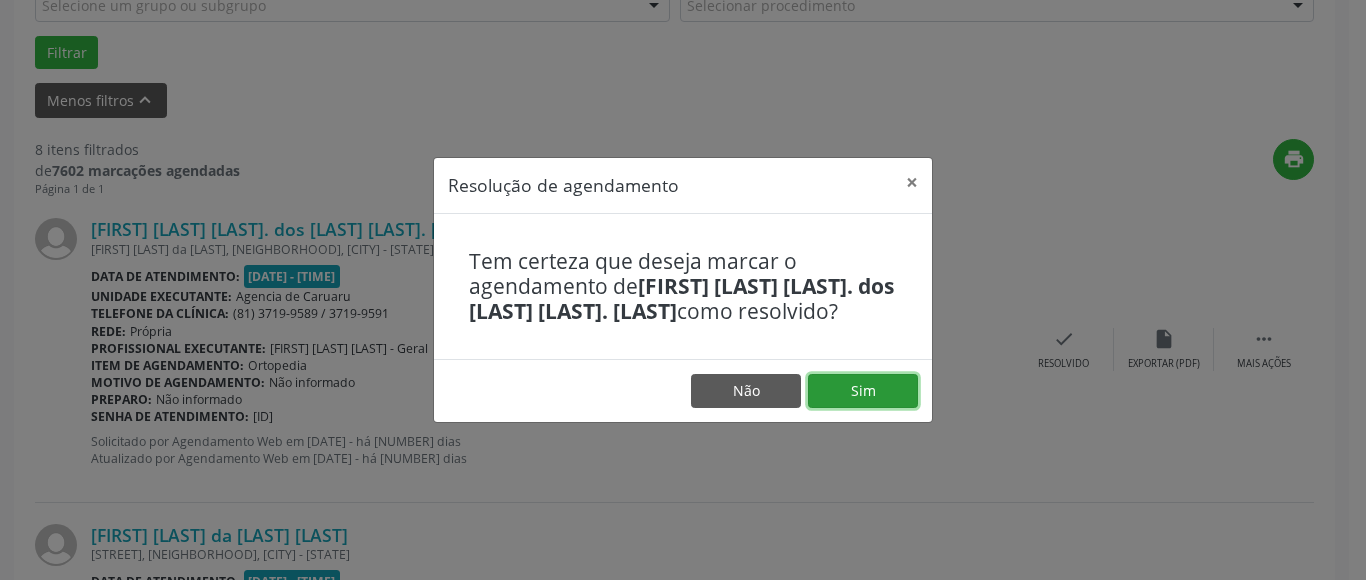 click on "Sim" at bounding box center (863, 391) 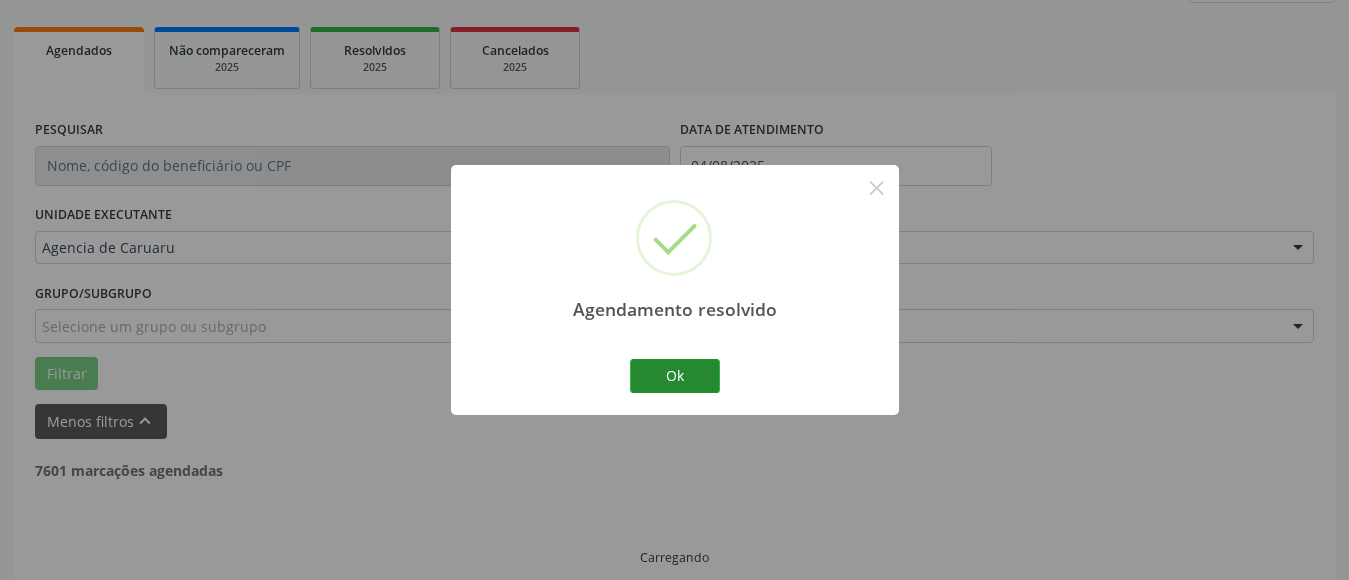 scroll, scrollTop: 293, scrollLeft: 0, axis: vertical 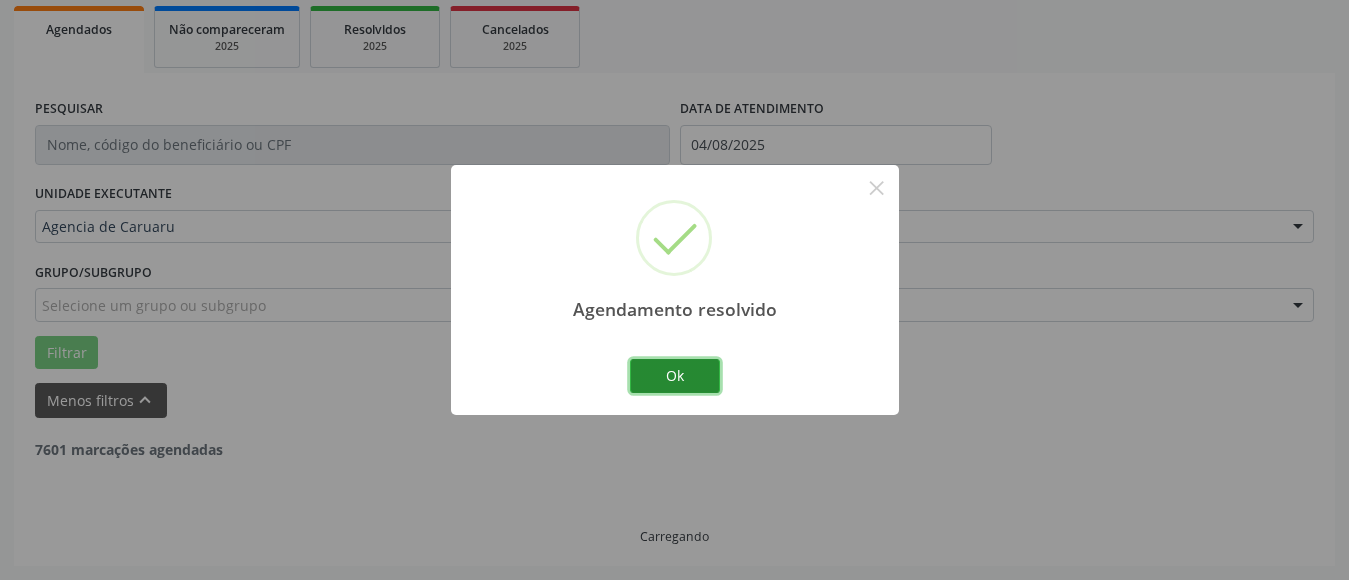 click on "Ok" at bounding box center (675, 376) 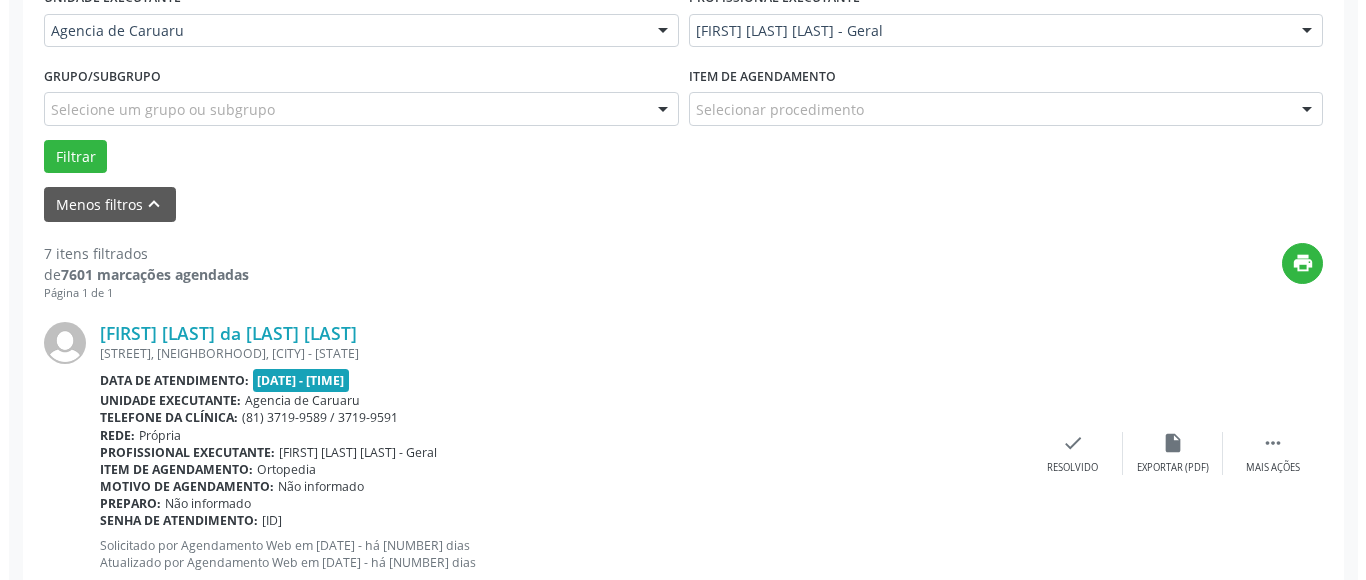 scroll, scrollTop: 493, scrollLeft: 0, axis: vertical 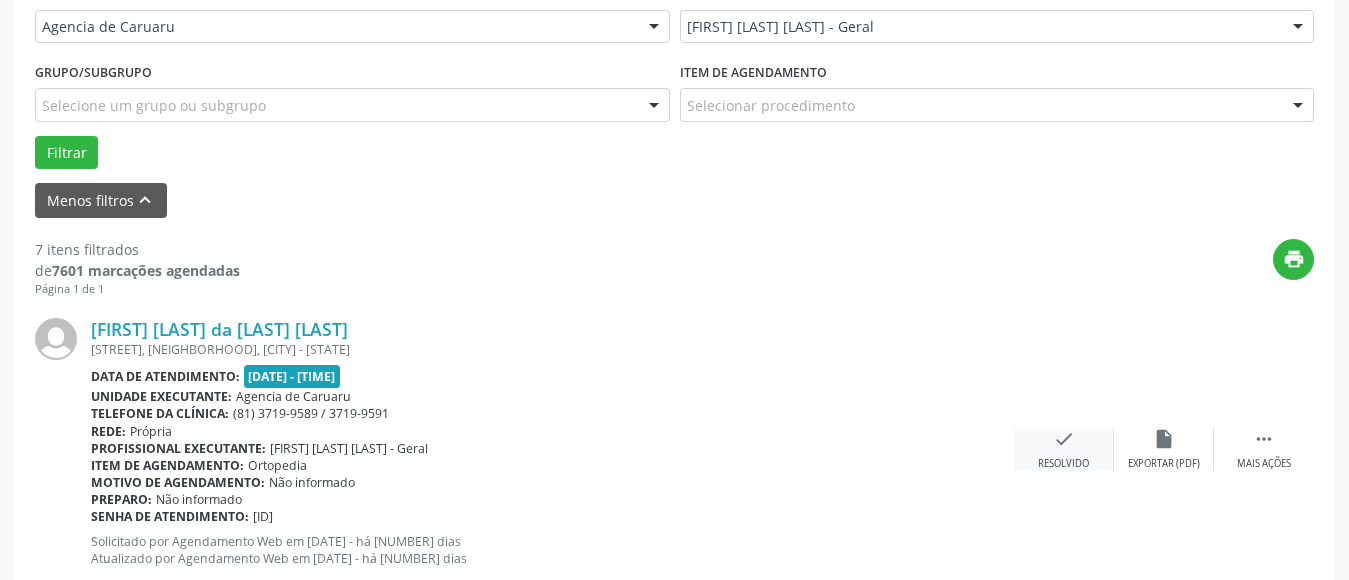 click on "check" at bounding box center (1064, 439) 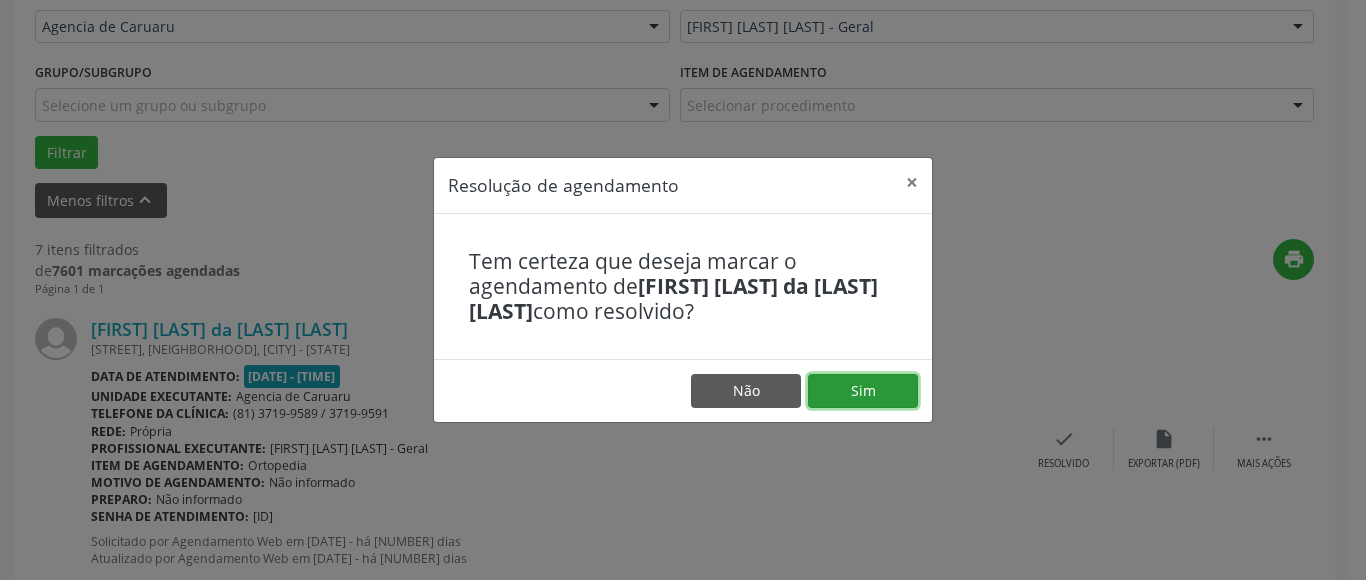 click on "Sim" at bounding box center (863, 391) 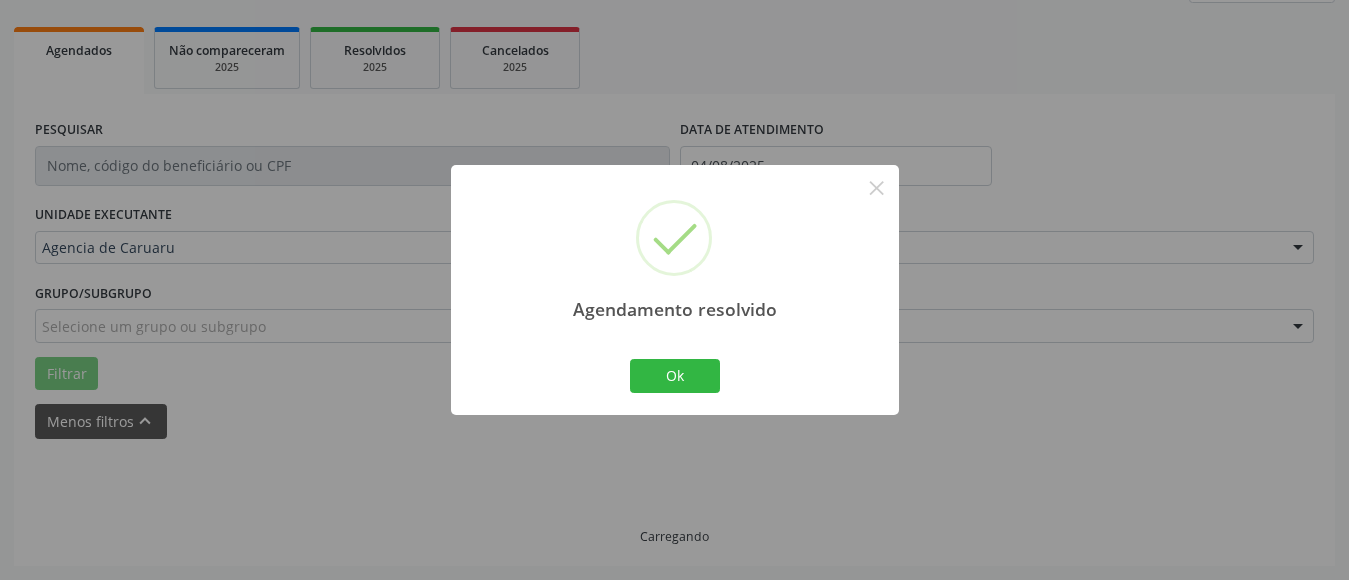 scroll, scrollTop: 293, scrollLeft: 0, axis: vertical 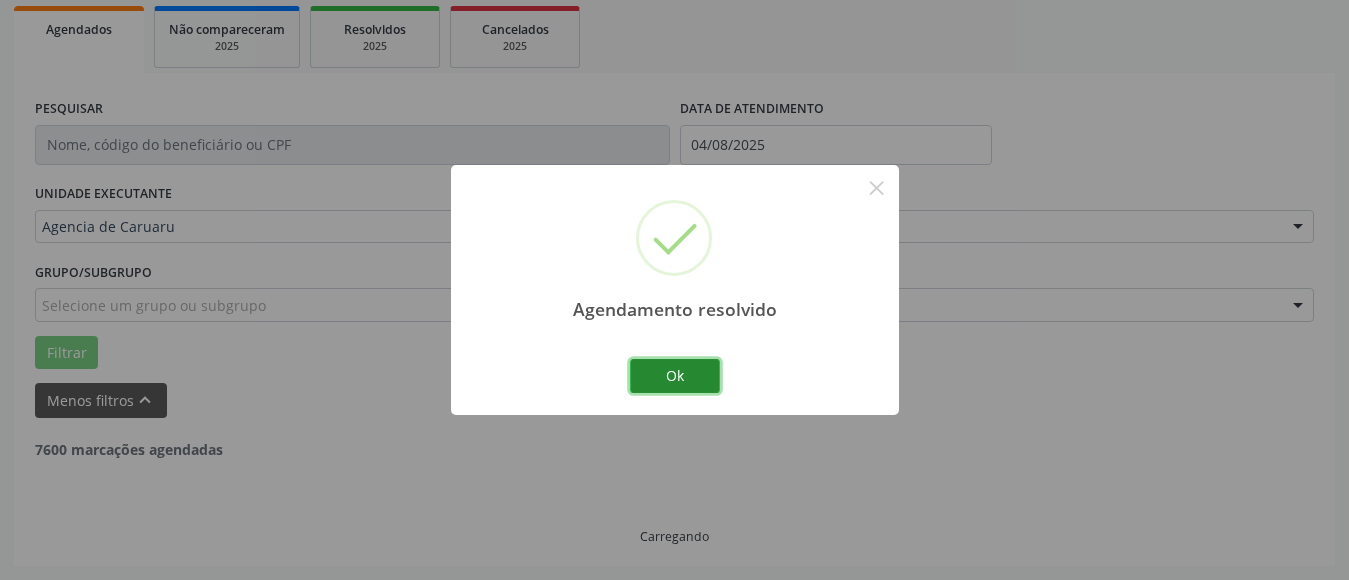 click on "Ok" at bounding box center (675, 376) 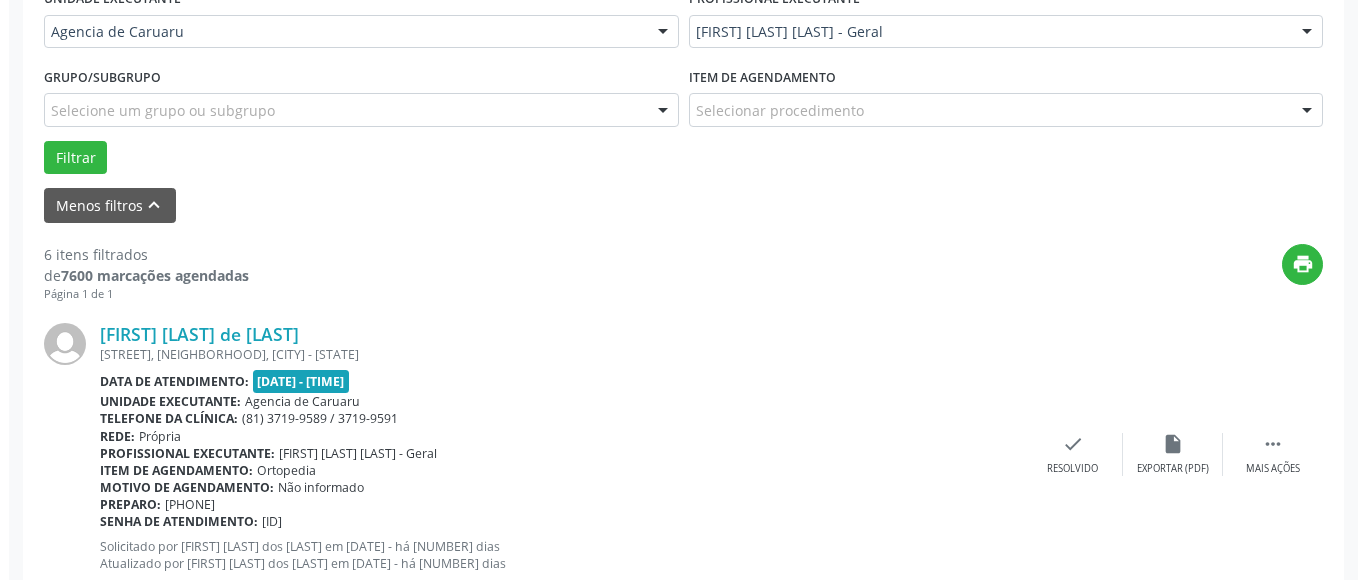 scroll, scrollTop: 493, scrollLeft: 0, axis: vertical 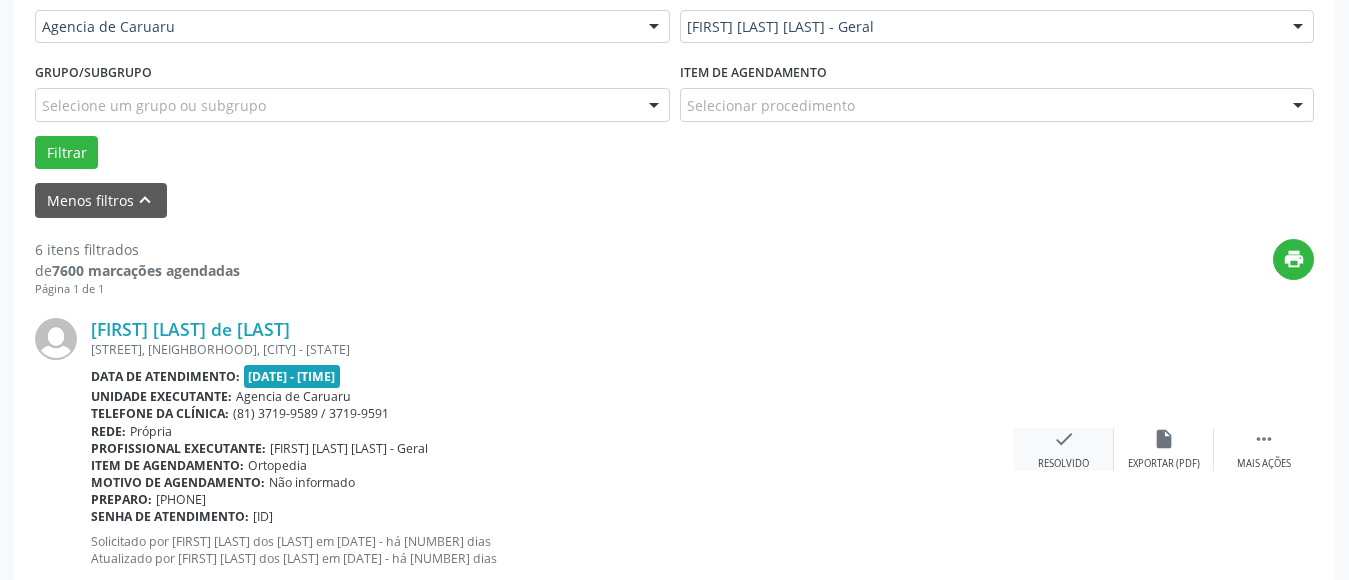 click on "Resolvido" at bounding box center (1063, 464) 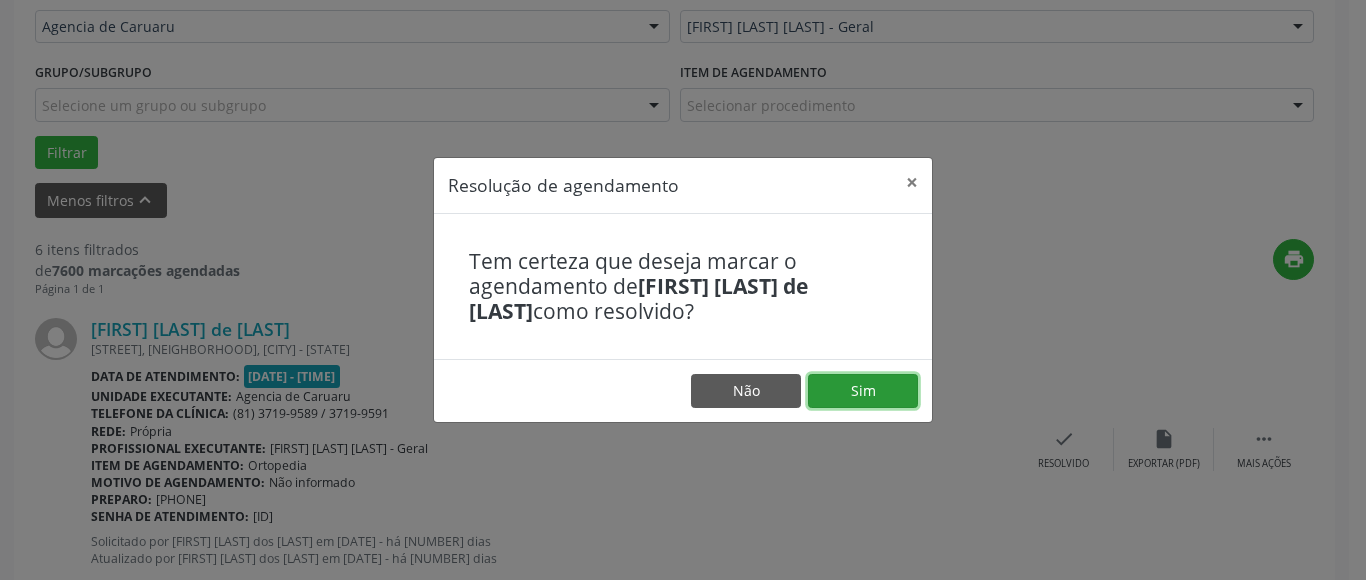 click on "Sim" at bounding box center (863, 391) 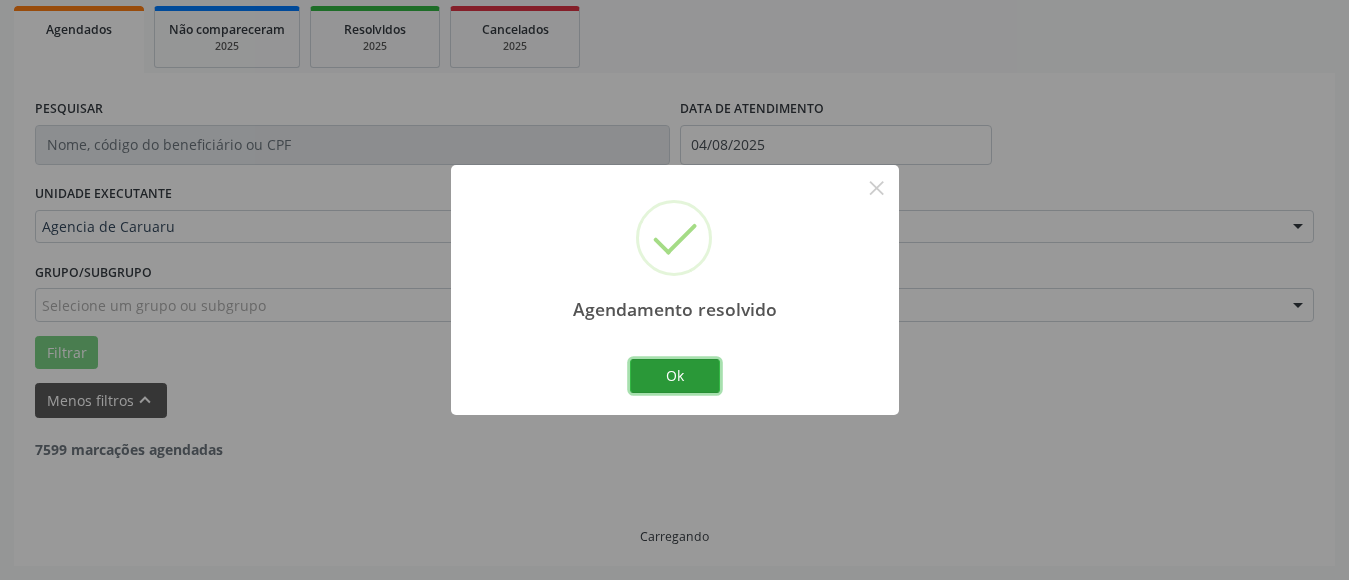 click on "Ok" at bounding box center (675, 376) 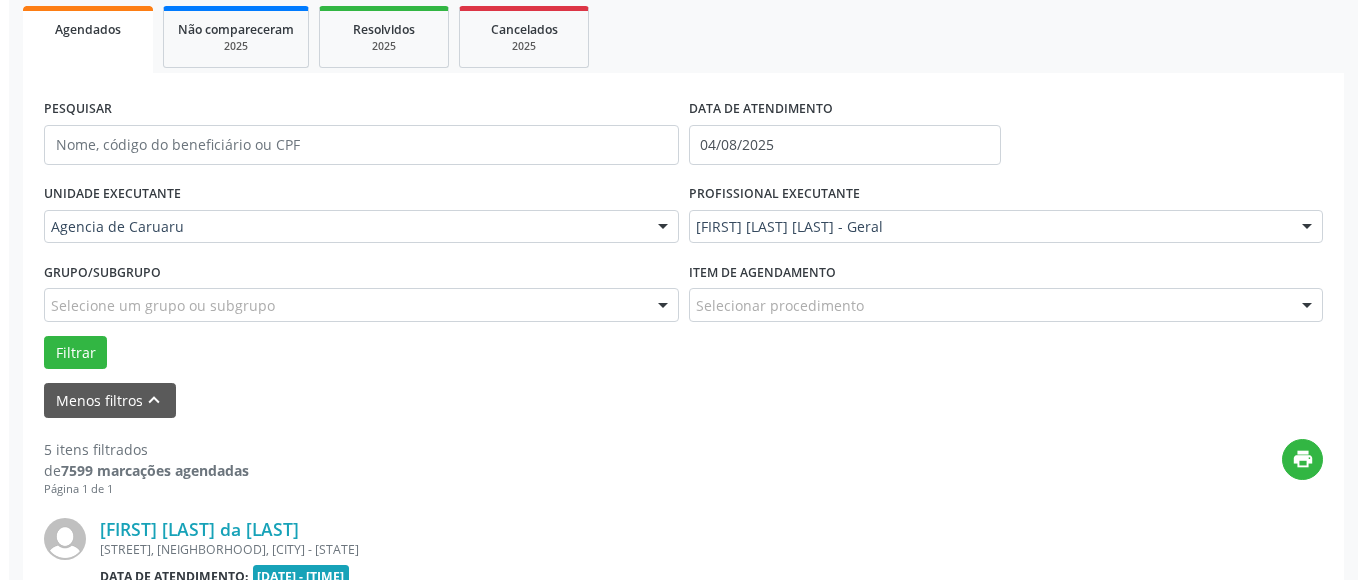 scroll, scrollTop: 493, scrollLeft: 0, axis: vertical 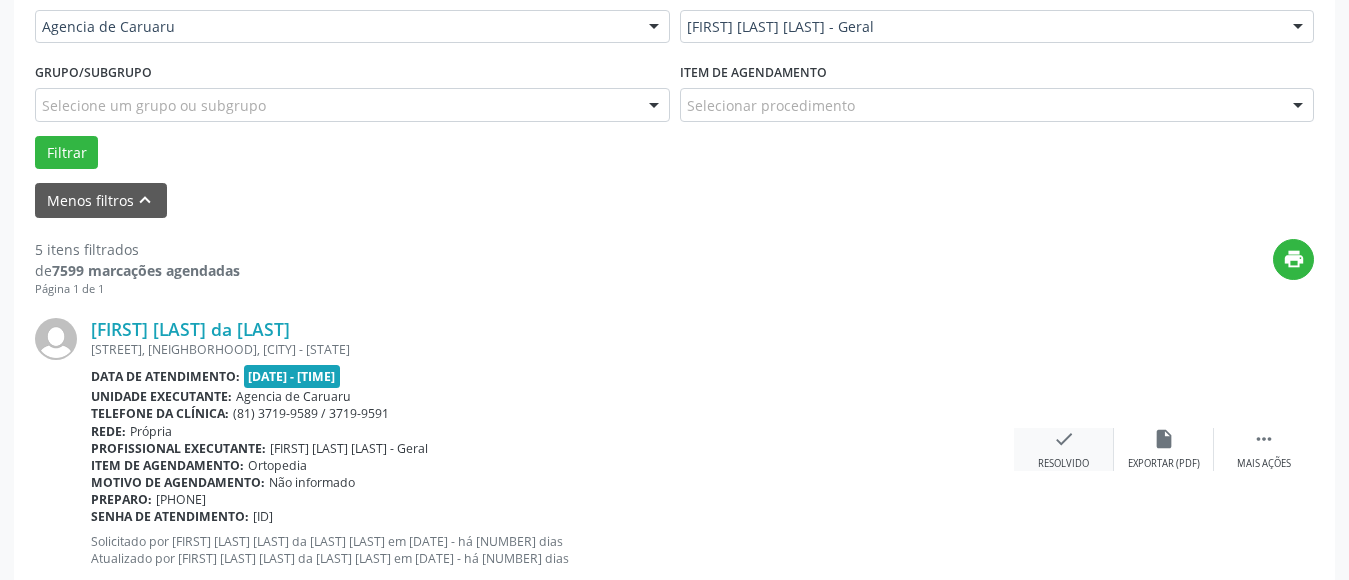 click on "check
Resolvido" at bounding box center [1064, 449] 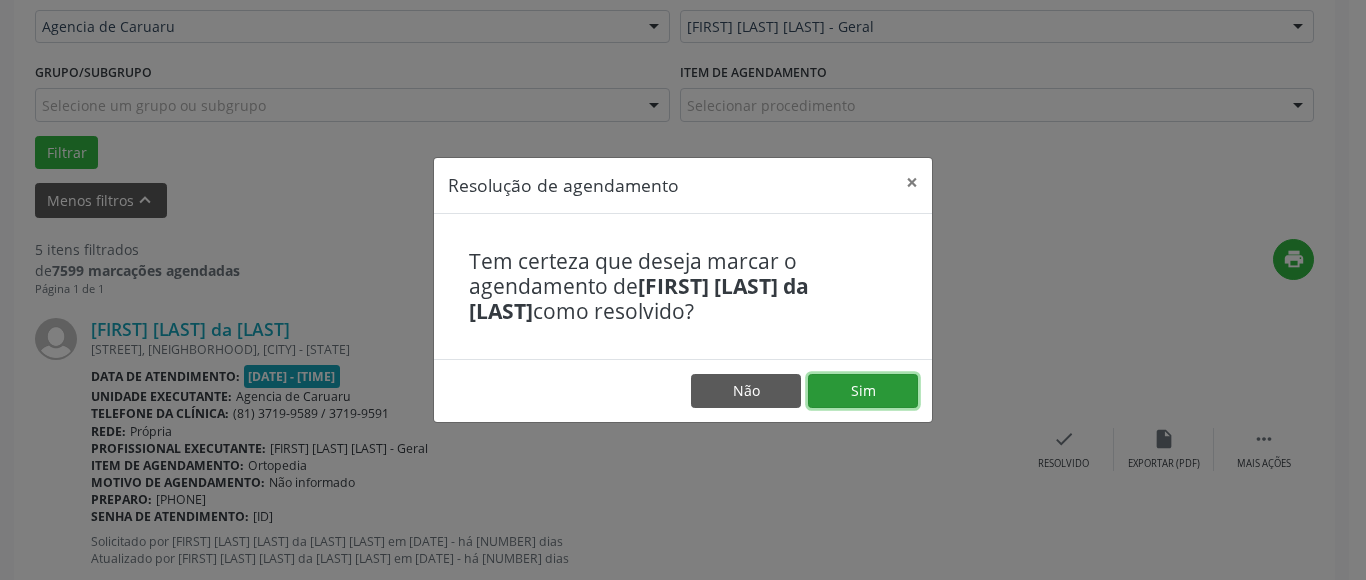 click on "Sim" at bounding box center (863, 391) 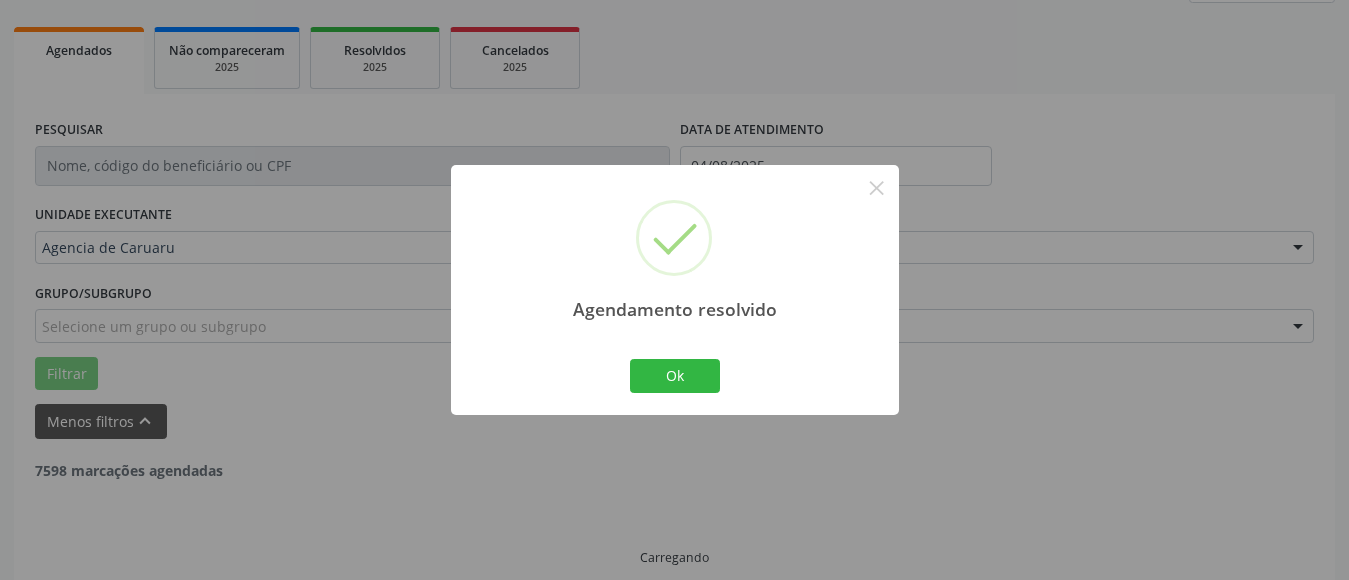scroll, scrollTop: 293, scrollLeft: 0, axis: vertical 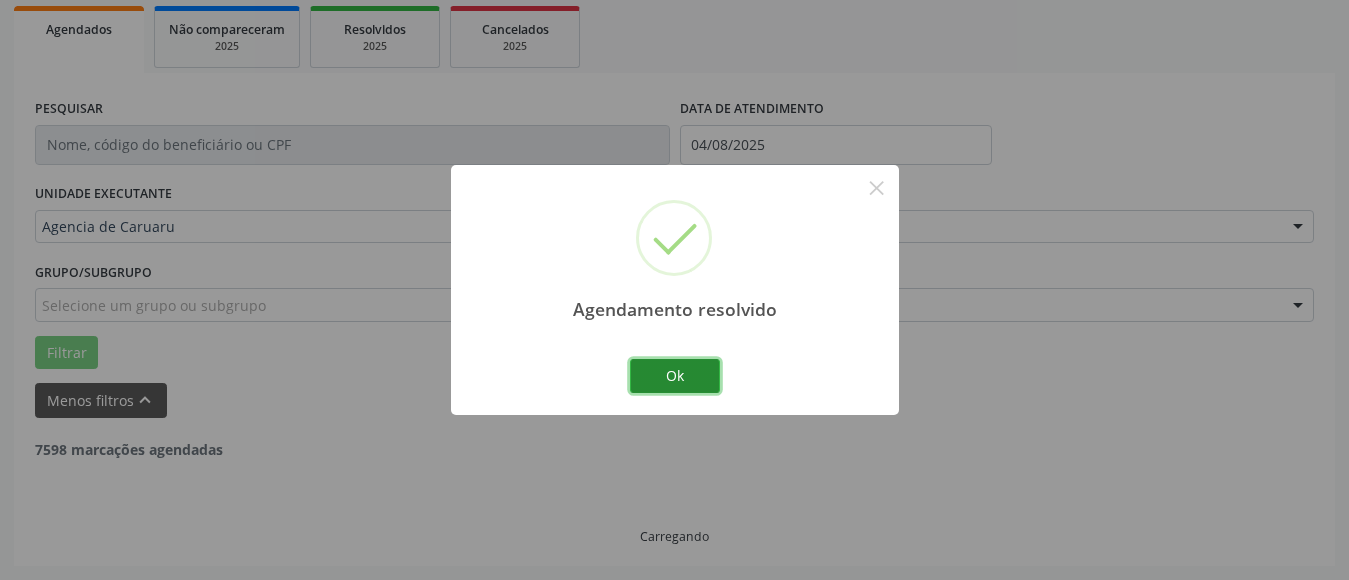 click on "Ok" at bounding box center [675, 376] 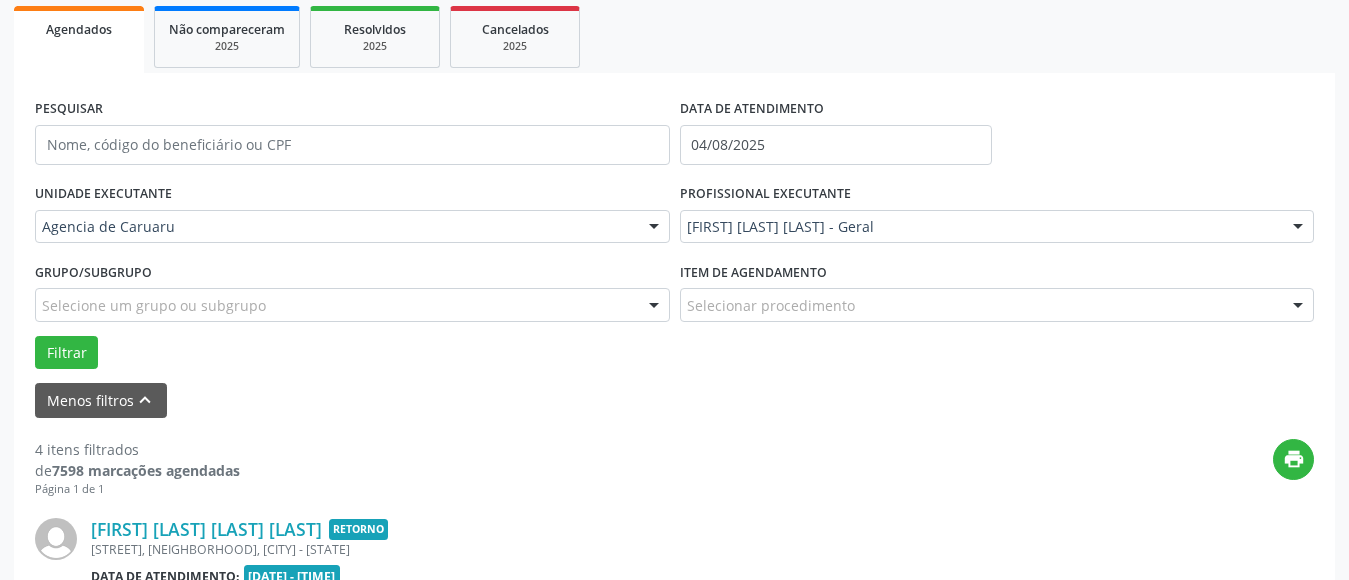 scroll, scrollTop: 493, scrollLeft: 0, axis: vertical 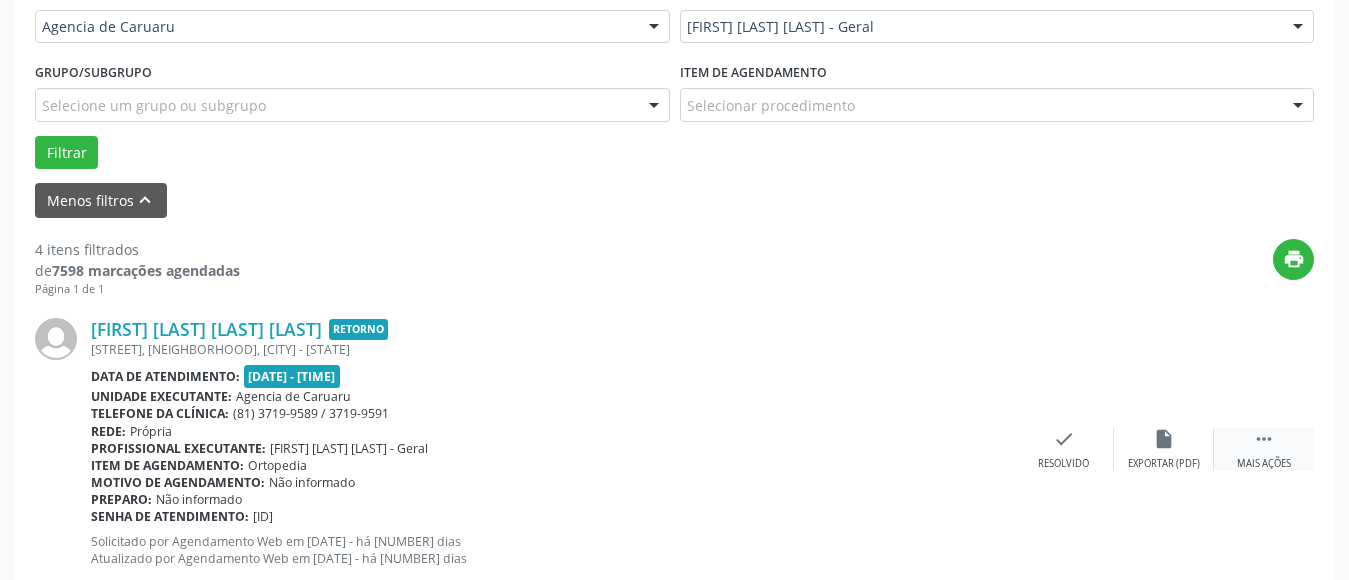 click on "" at bounding box center [1264, 439] 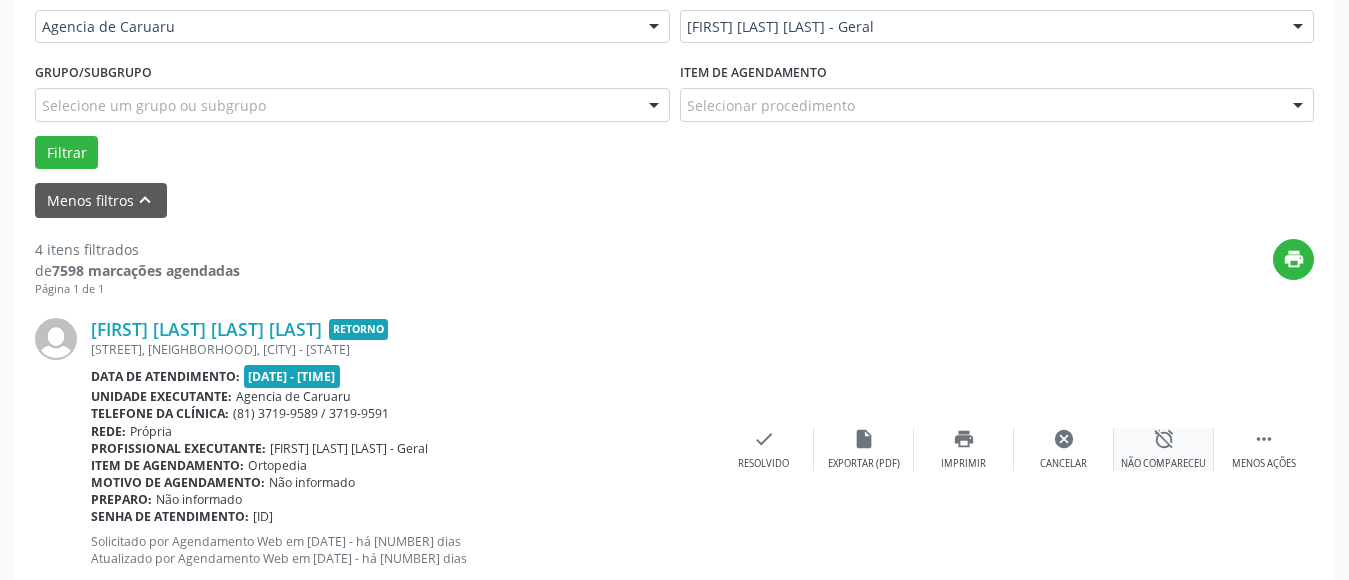 click on "alarm_off
Não compareceu" at bounding box center [1164, 449] 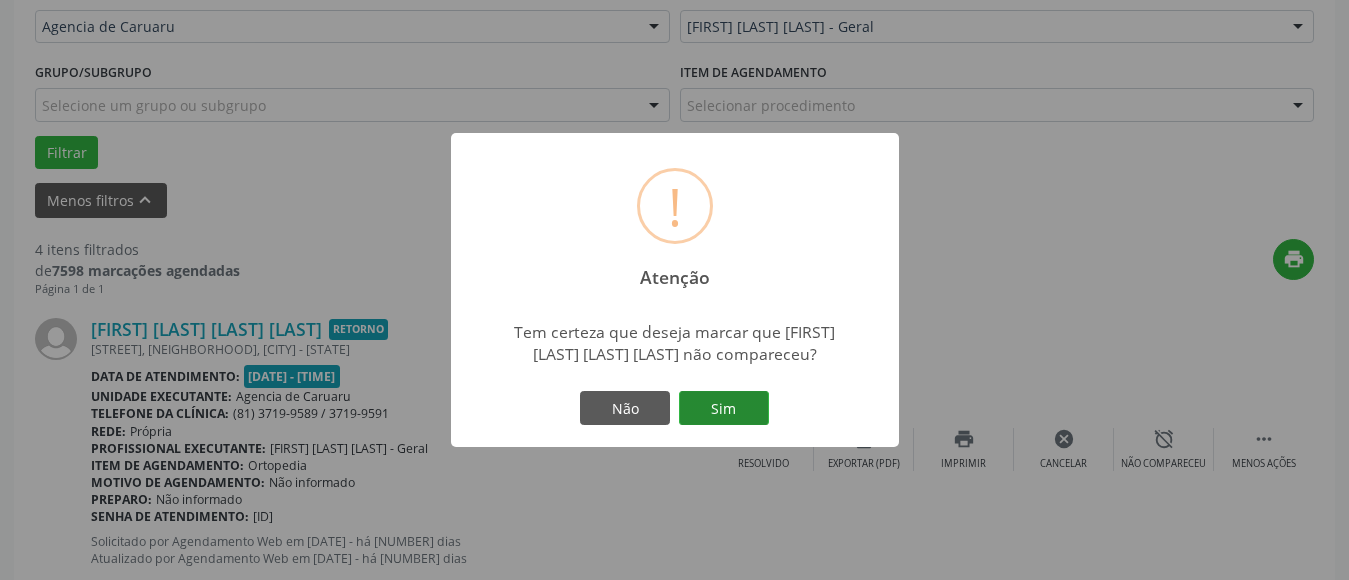 click on "Sim" at bounding box center [724, 408] 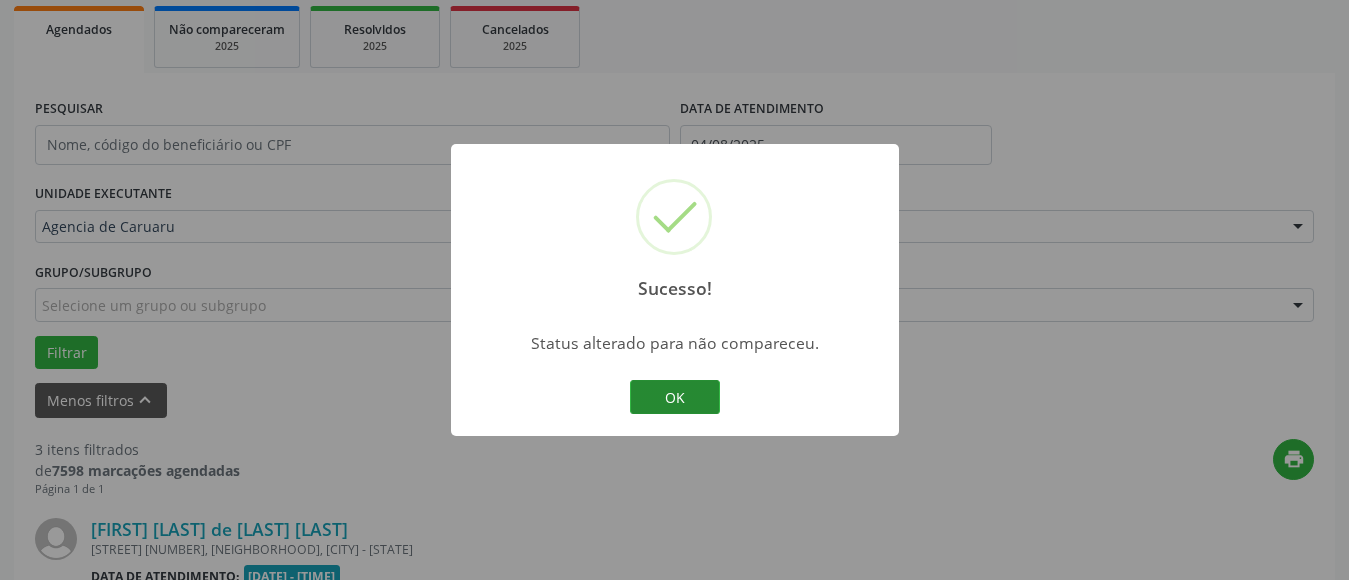 scroll, scrollTop: 493, scrollLeft: 0, axis: vertical 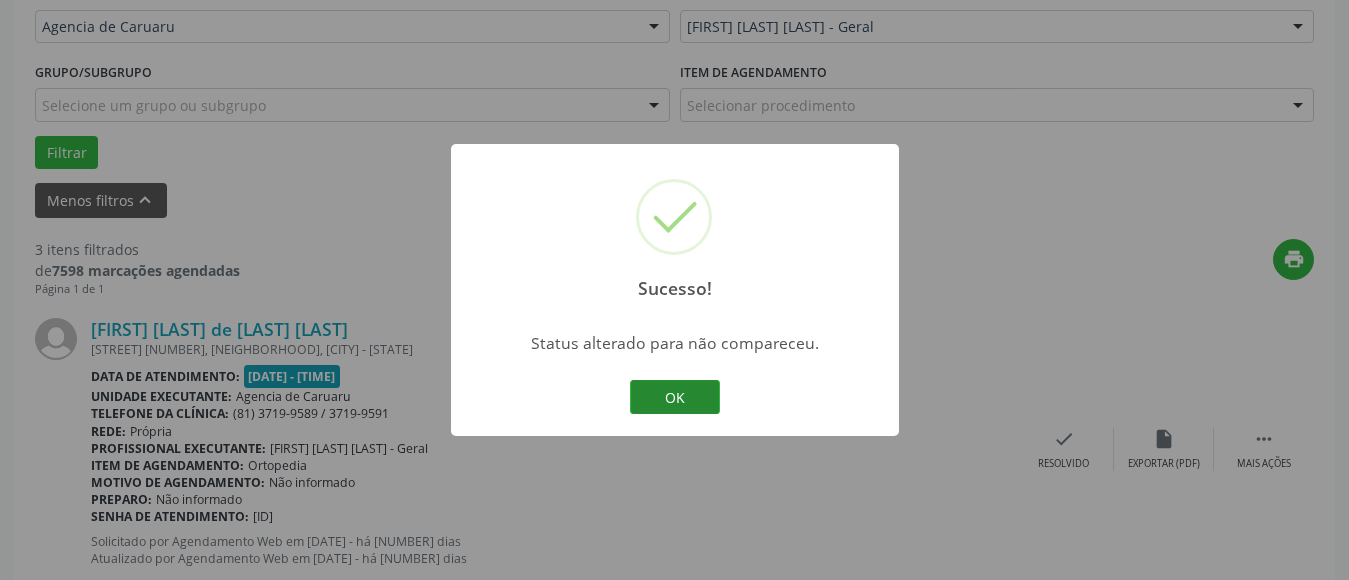 click on "OK" at bounding box center [675, 397] 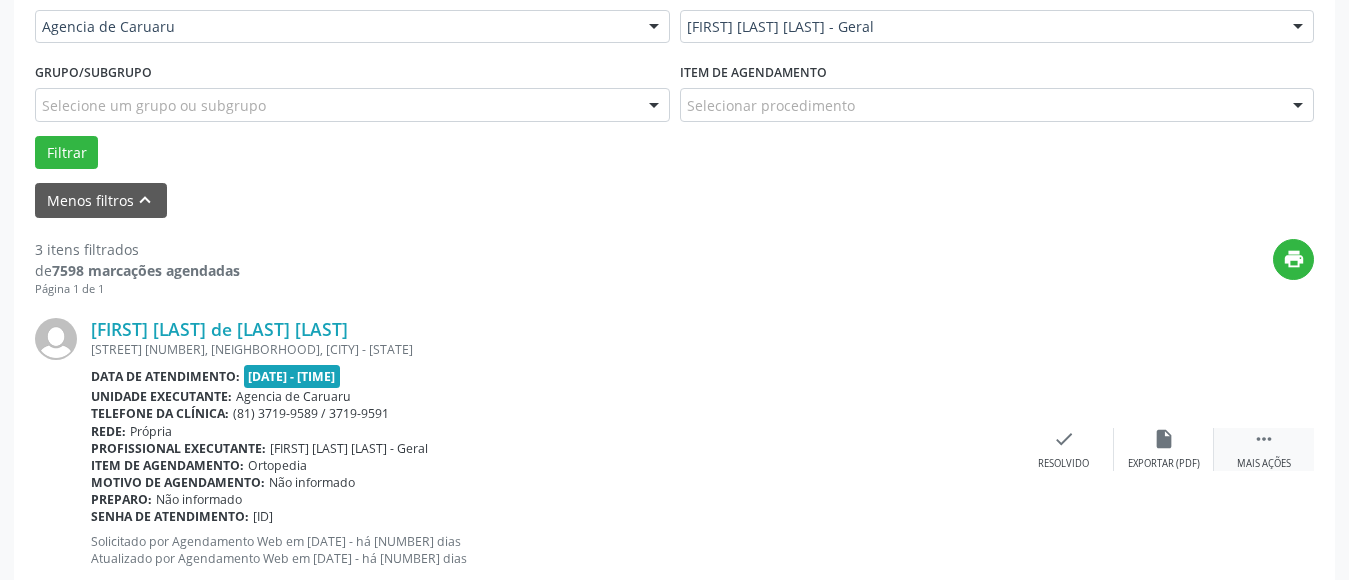 click on "
Mais ações" at bounding box center [1264, 449] 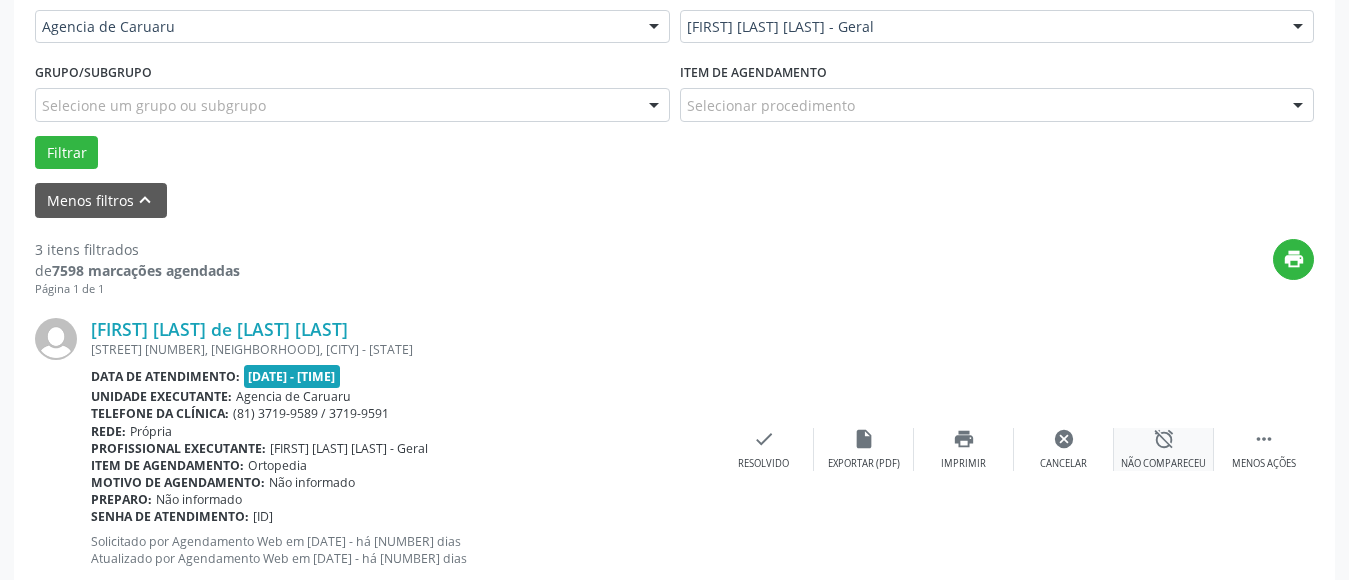 click on "alarm_off
Não compareceu" at bounding box center [1164, 449] 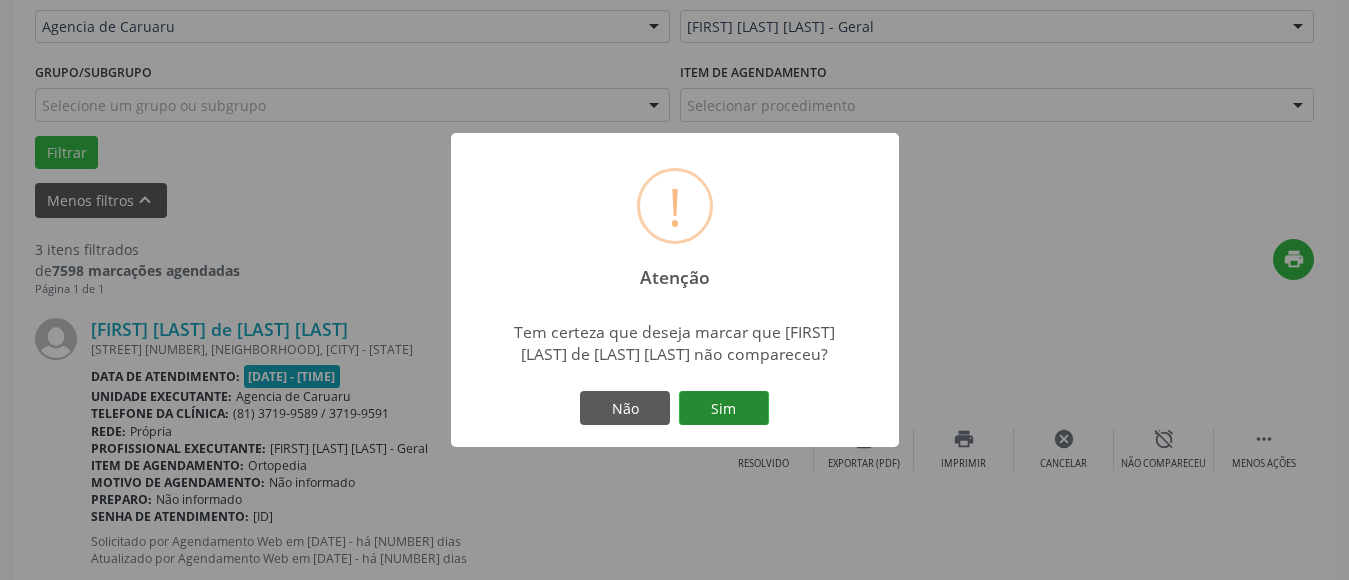 click on "Sim" at bounding box center [724, 408] 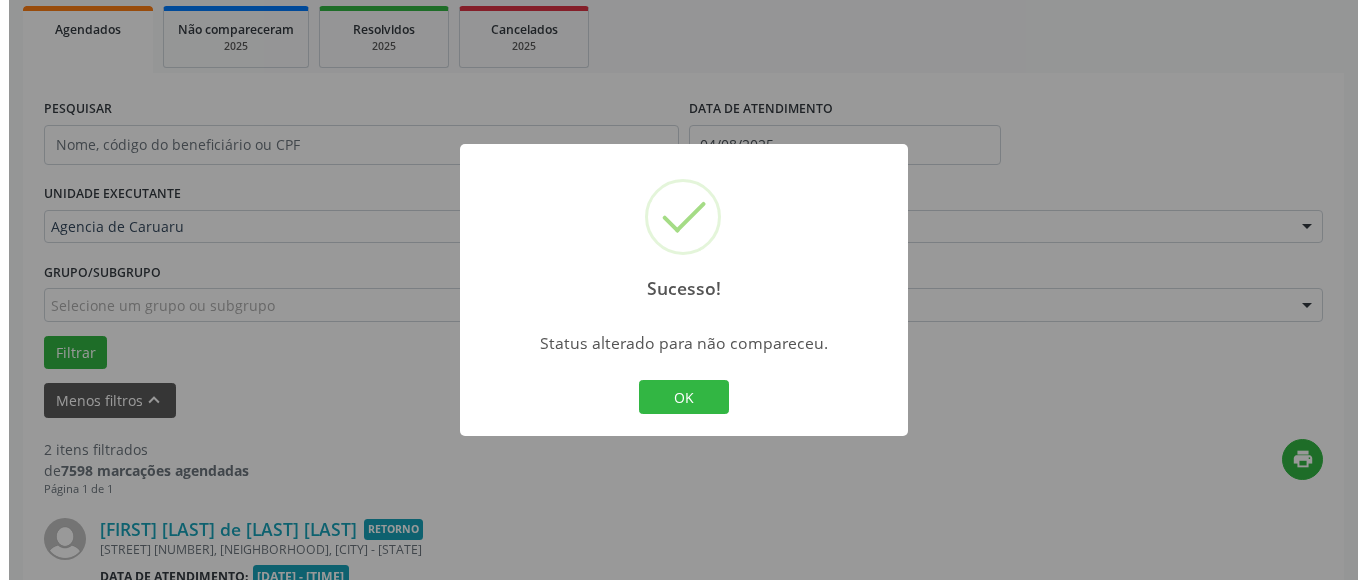 scroll, scrollTop: 493, scrollLeft: 0, axis: vertical 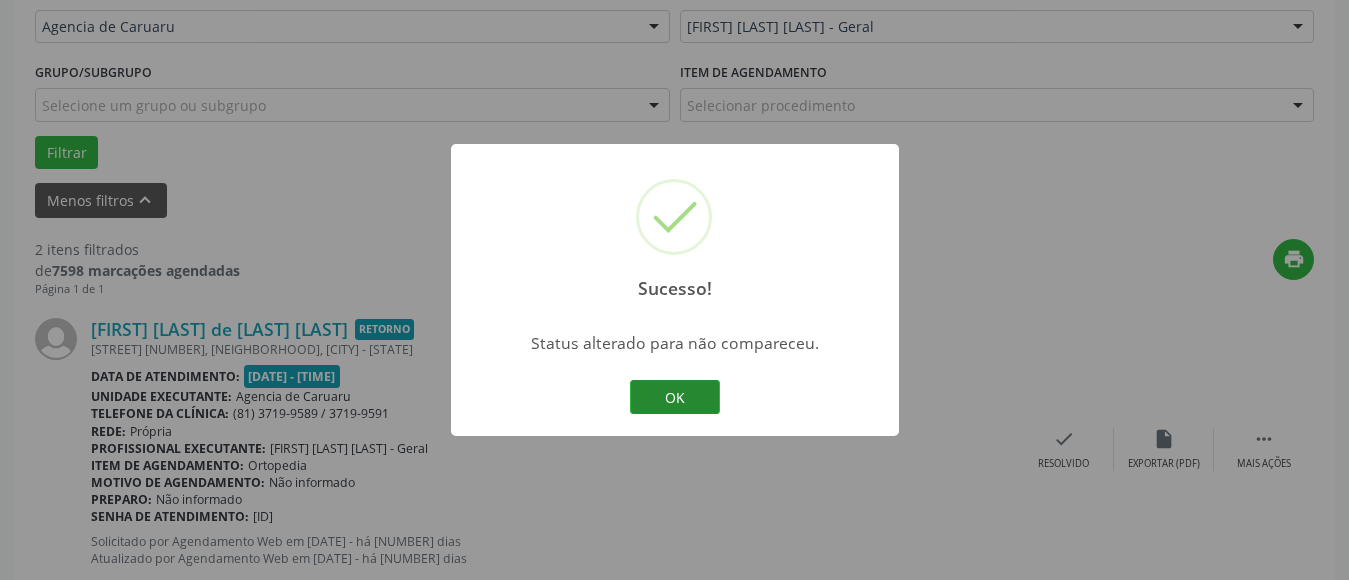 click on "OK" at bounding box center [675, 397] 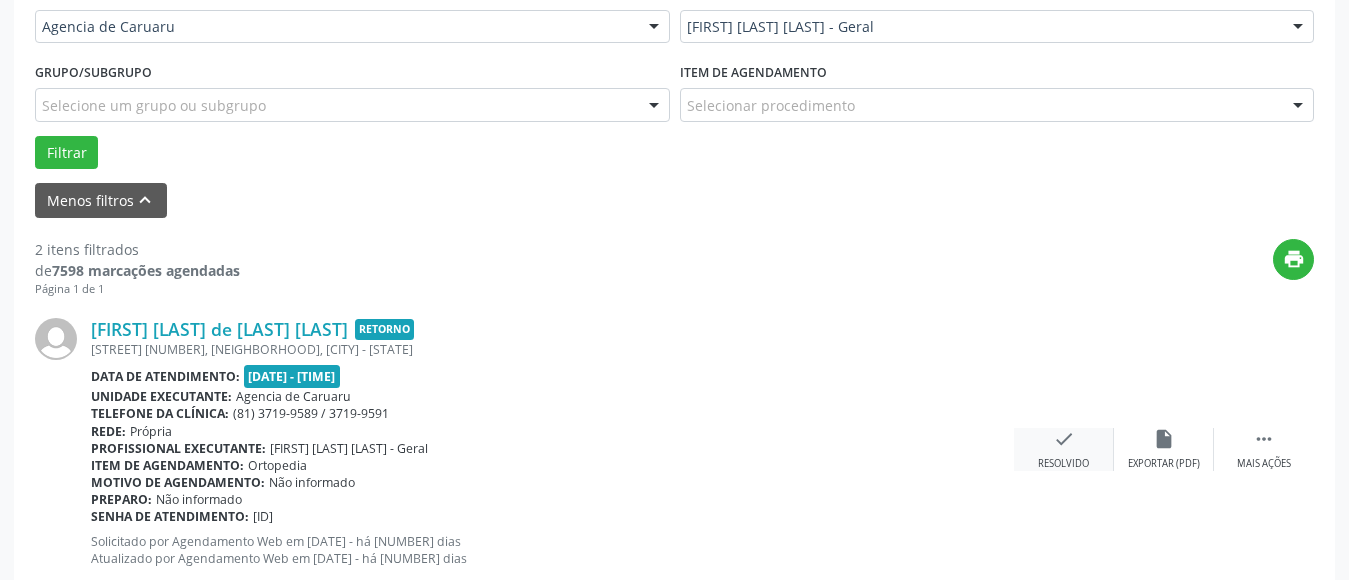 click on "check
Resolvido" at bounding box center (1064, 449) 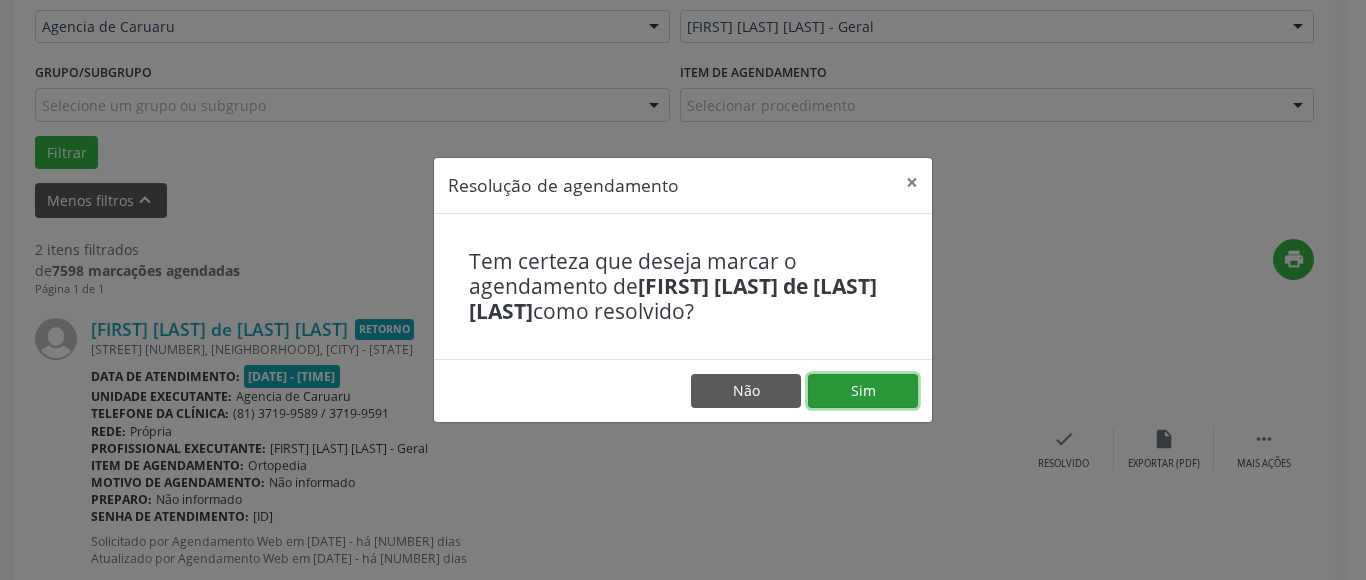 click on "Sim" at bounding box center (863, 391) 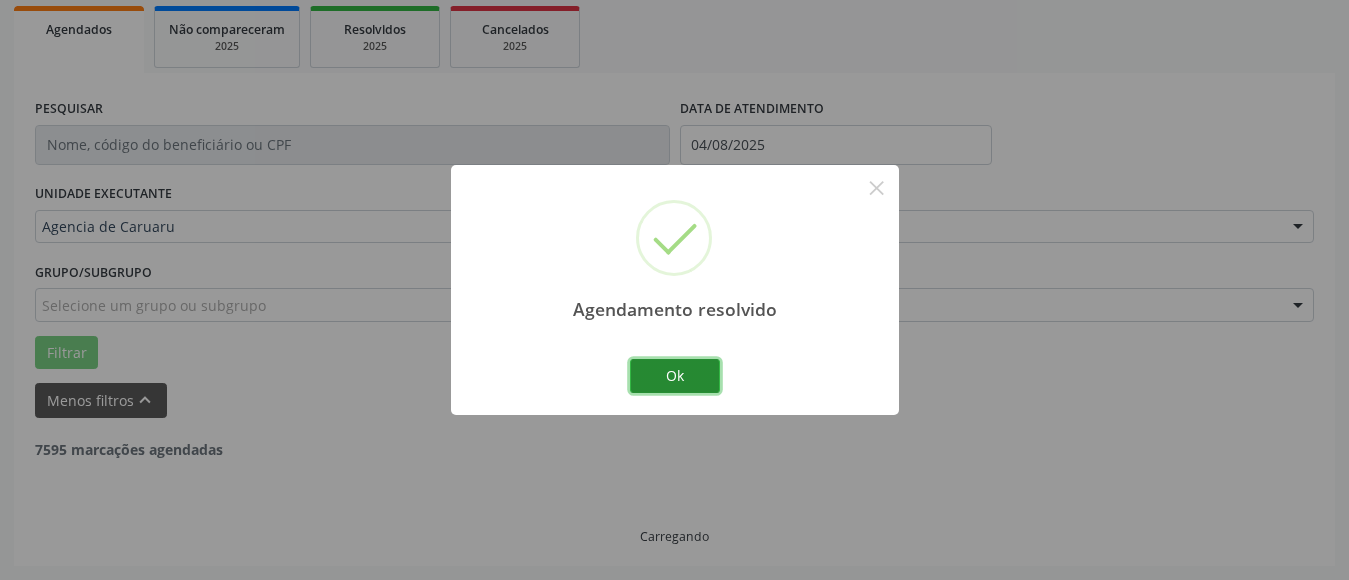 click on "Ok" at bounding box center [675, 376] 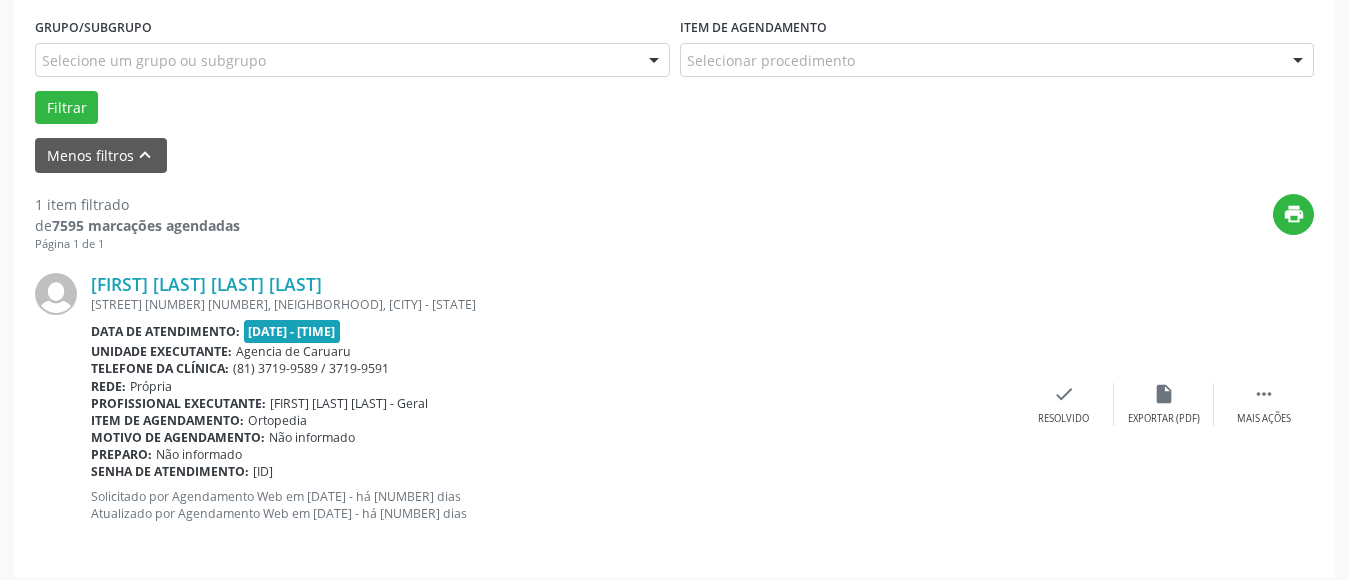 scroll, scrollTop: 550, scrollLeft: 0, axis: vertical 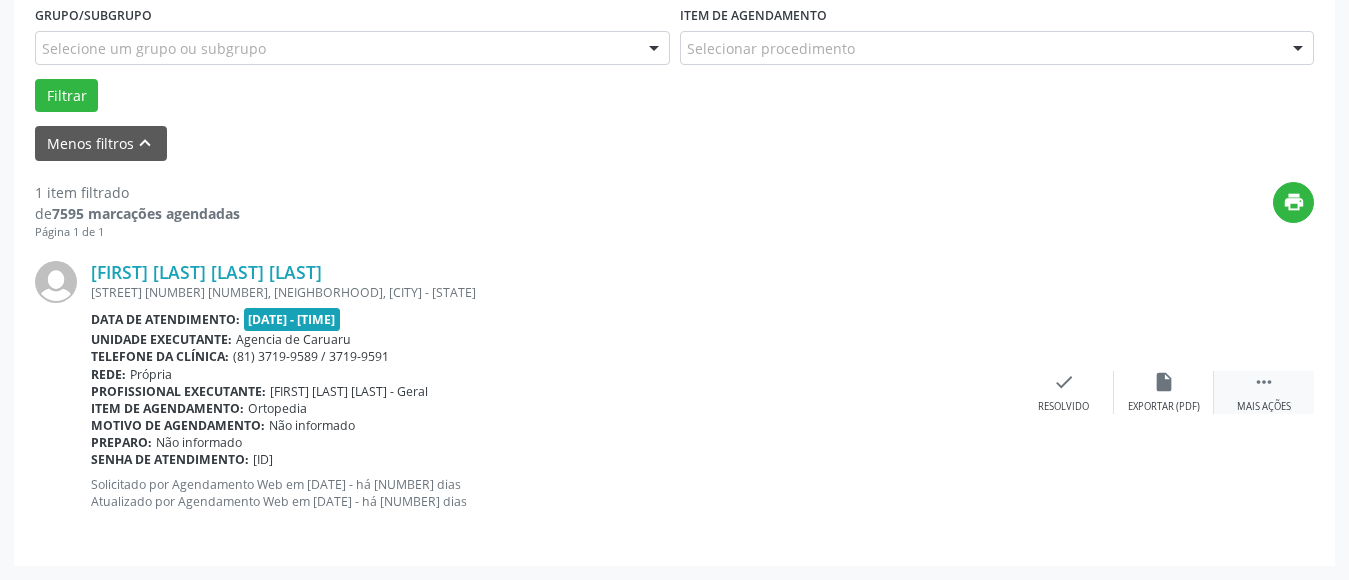 click on "
Mais ações" at bounding box center [1264, 392] 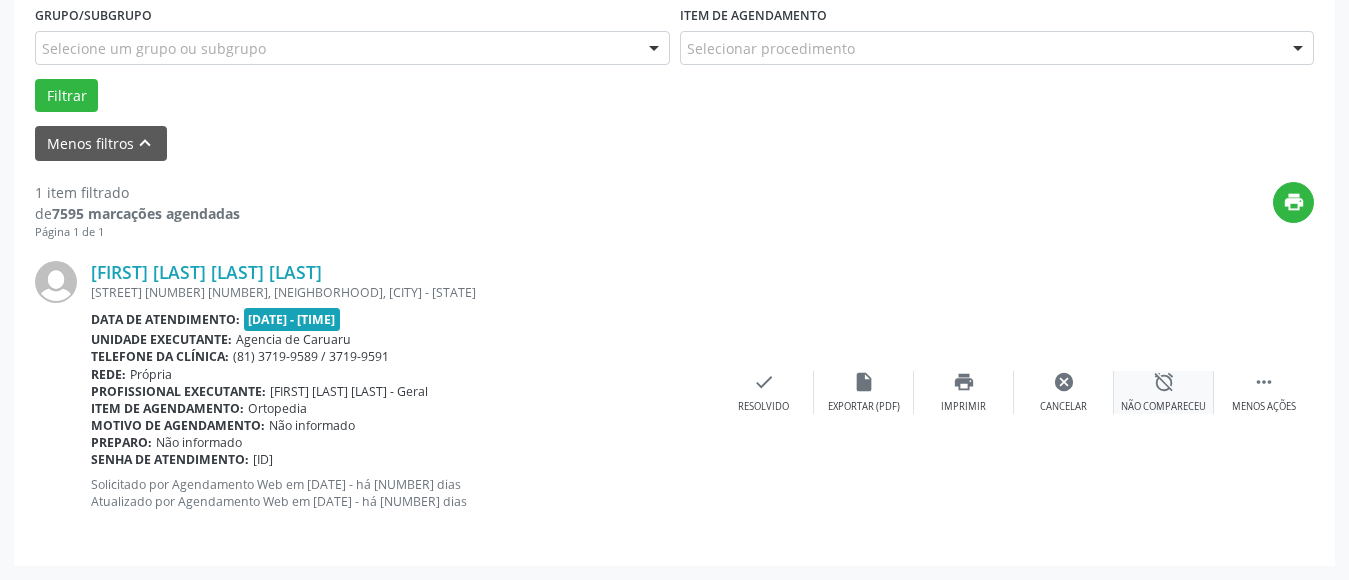 click on "alarm_off
Não compareceu" at bounding box center (1164, 392) 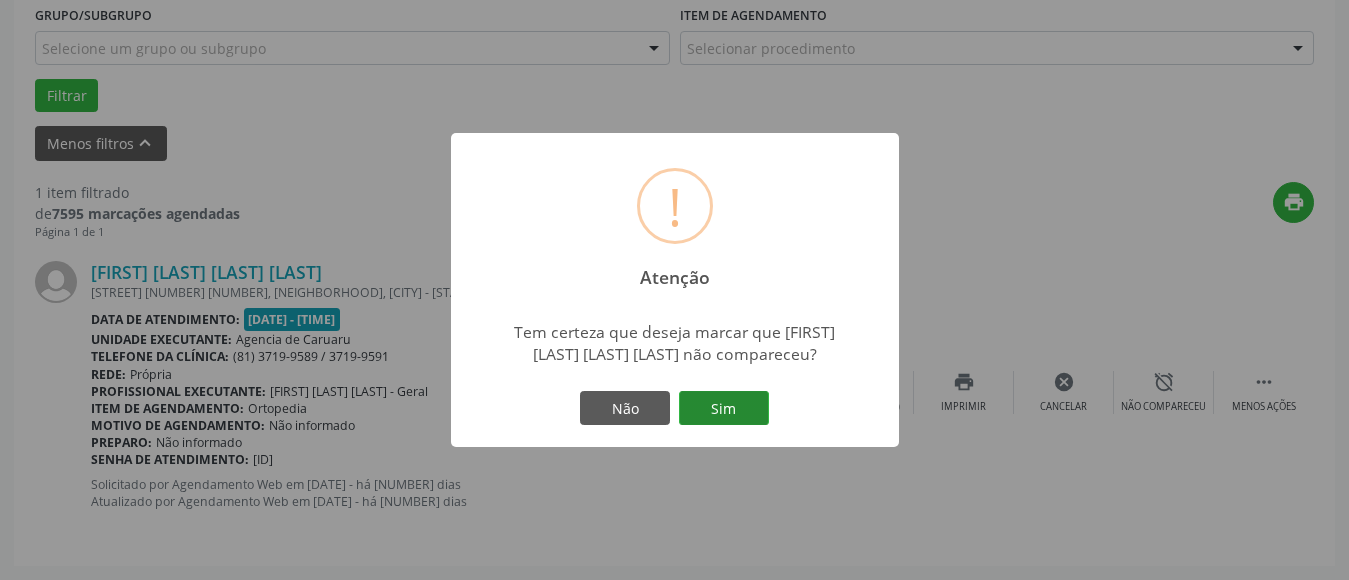 click on "Sim" at bounding box center [724, 408] 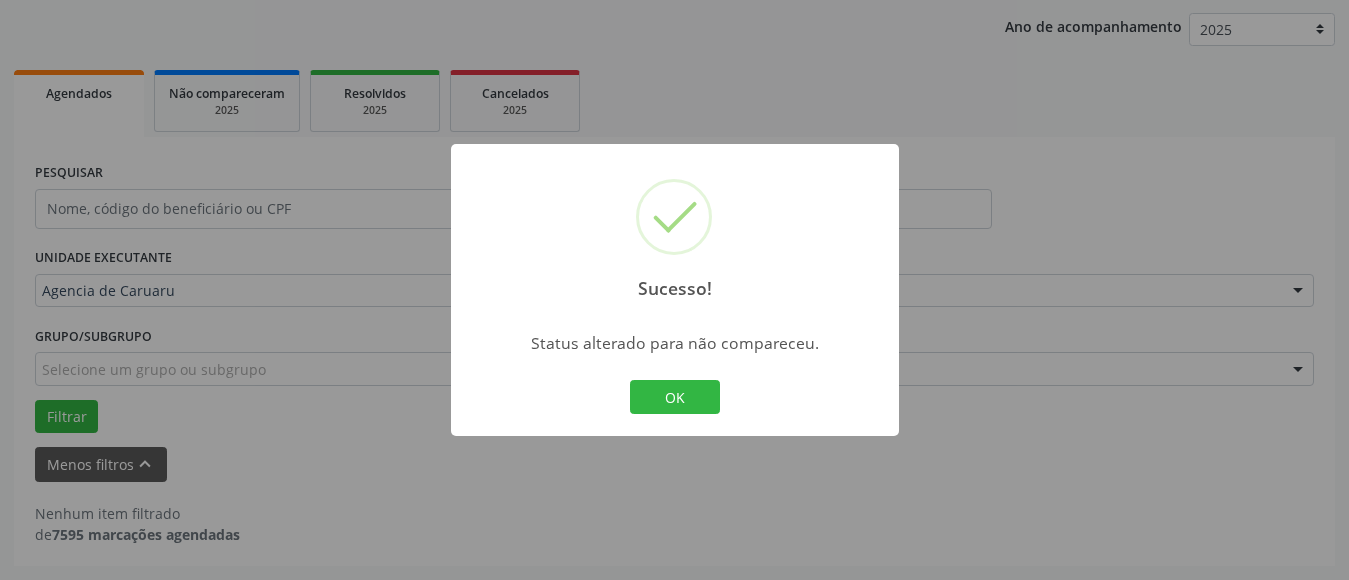 scroll, scrollTop: 229, scrollLeft: 0, axis: vertical 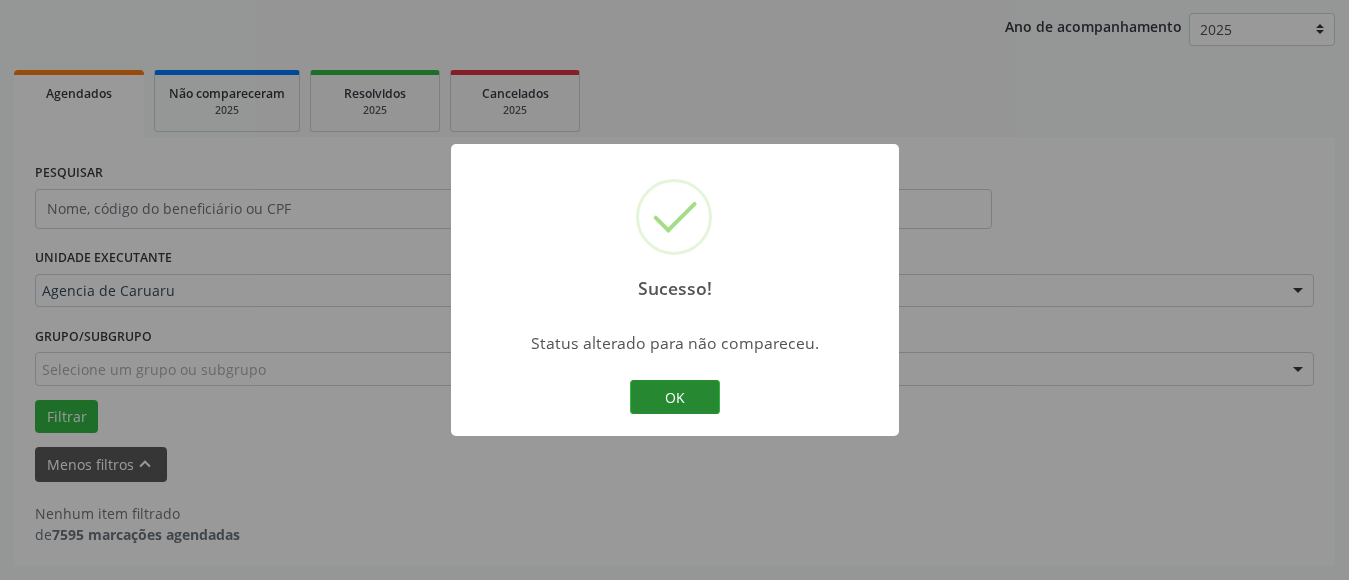 click on "OK" at bounding box center [675, 397] 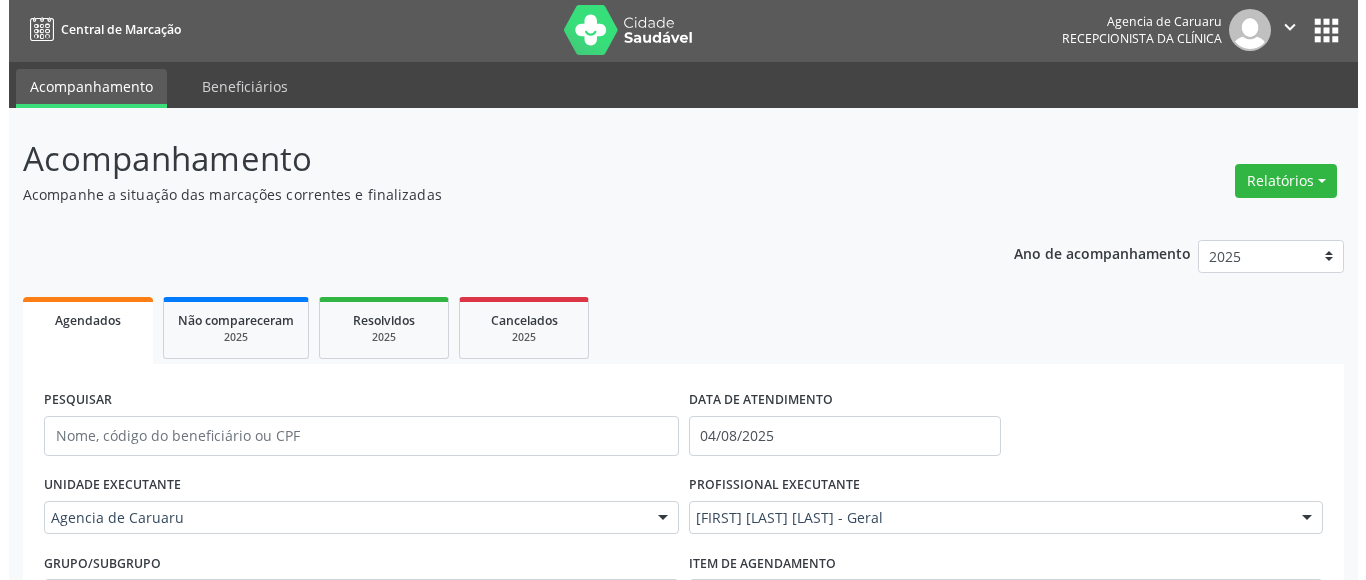 scroll, scrollTop: 0, scrollLeft: 0, axis: both 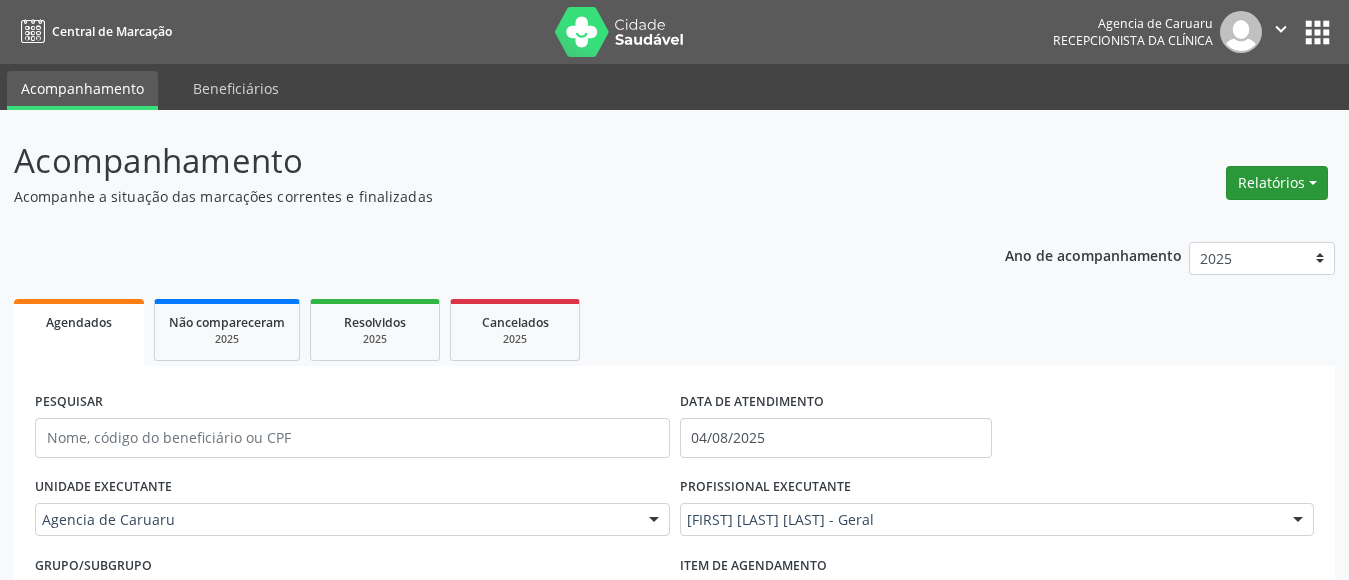 click on "Relatórios" at bounding box center [1277, 183] 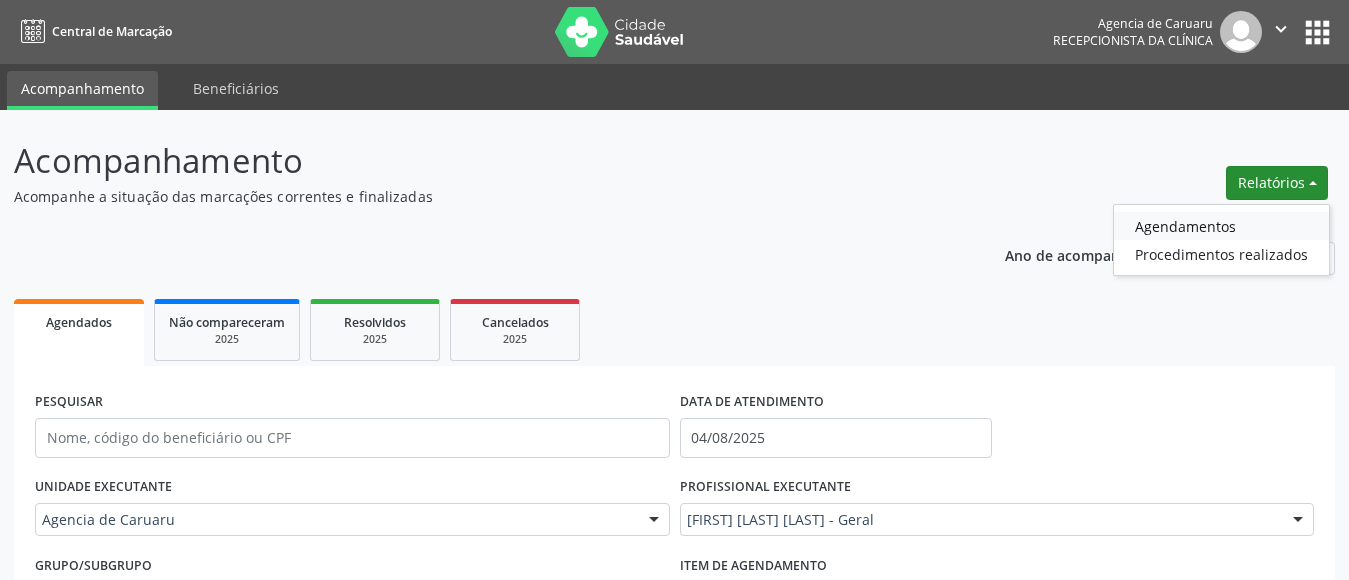 click on "Agendamentos" at bounding box center (1221, 226) 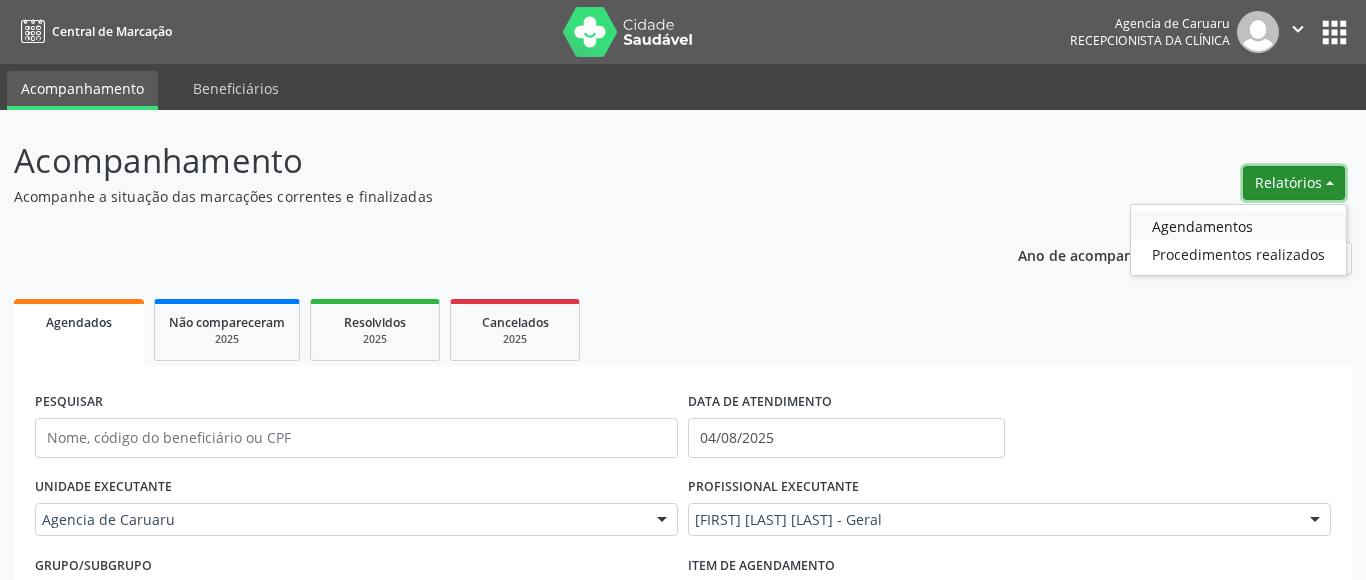 select on "7" 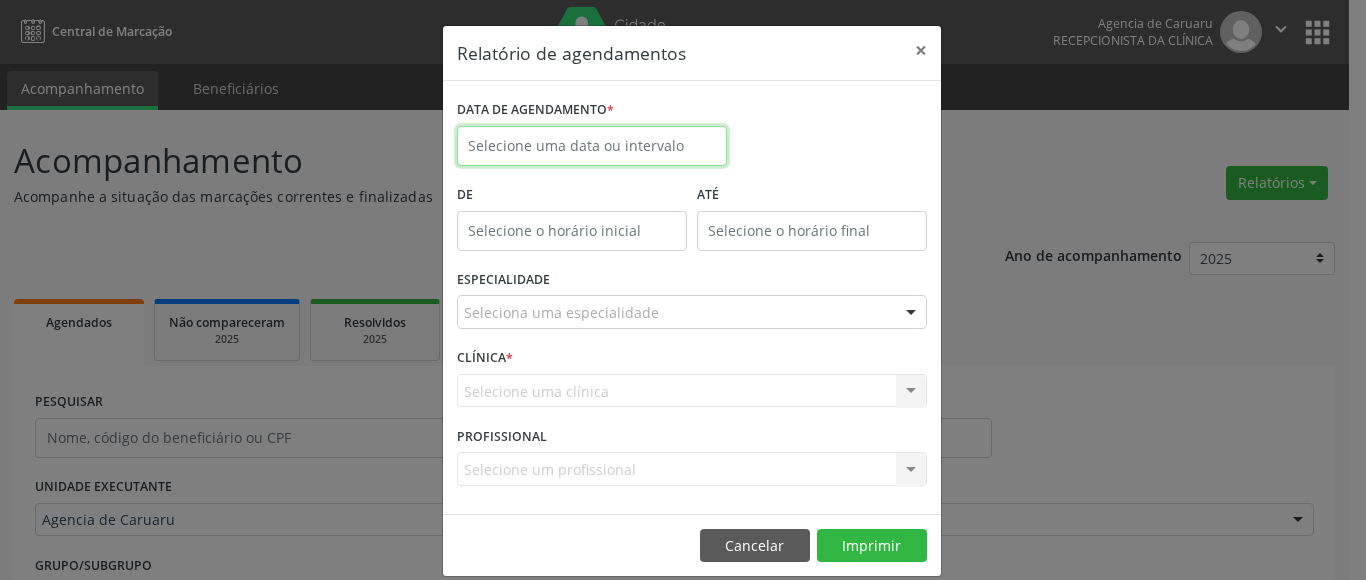 click at bounding box center [592, 146] 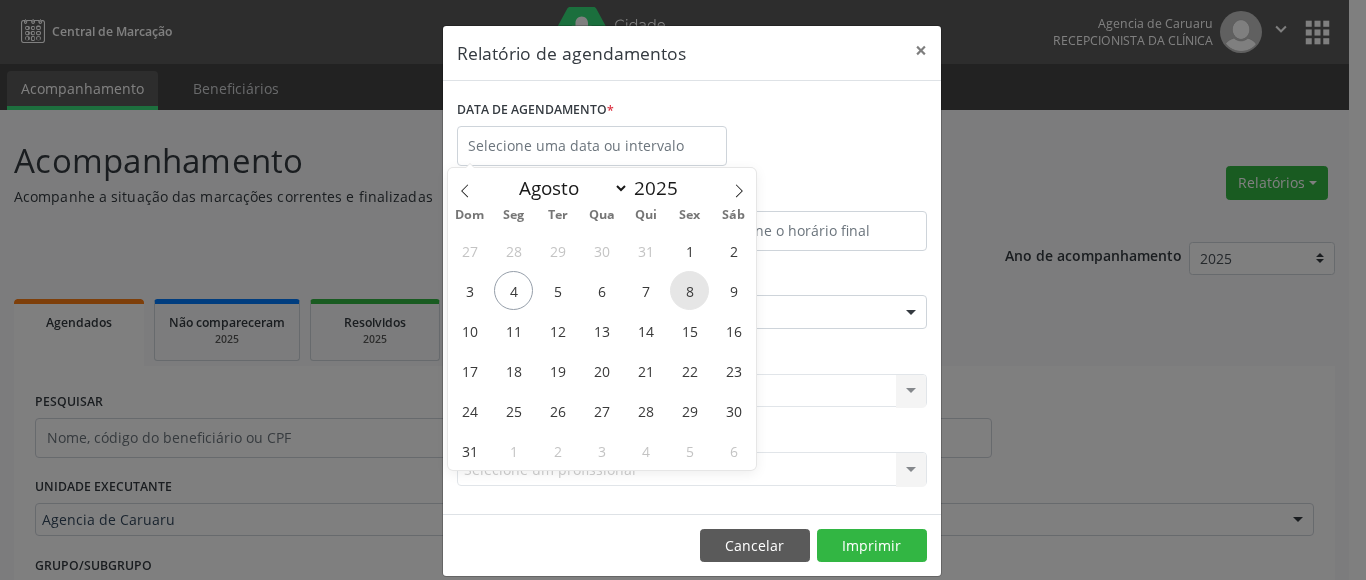 click on "8" at bounding box center (689, 290) 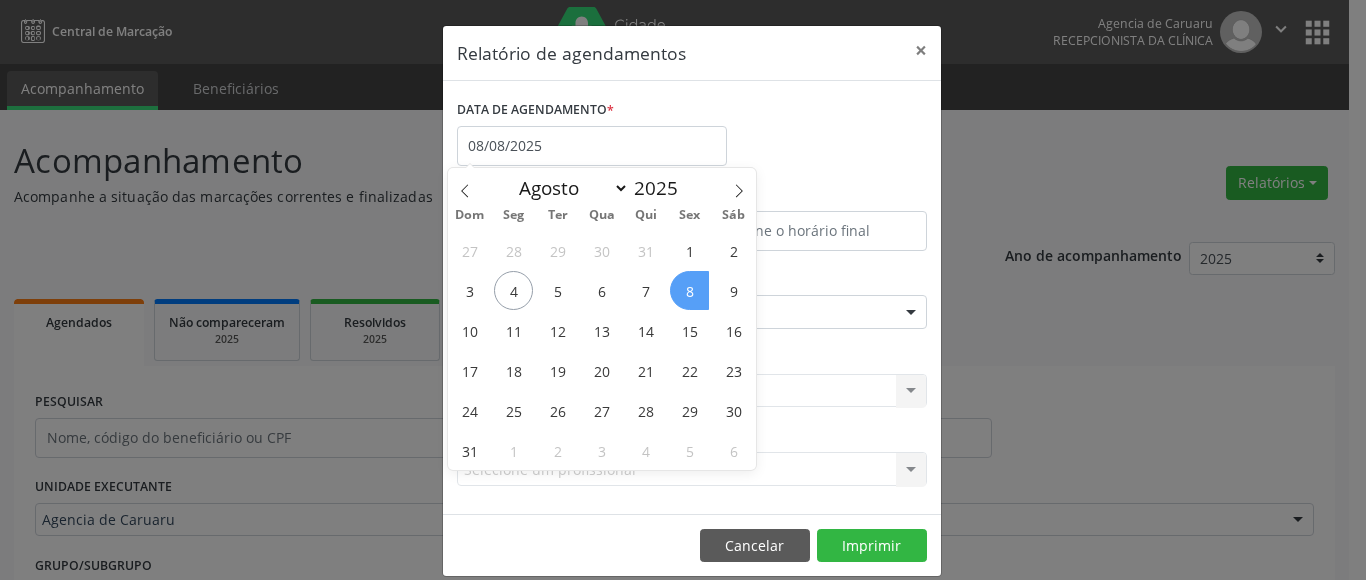 click on "8" at bounding box center (689, 290) 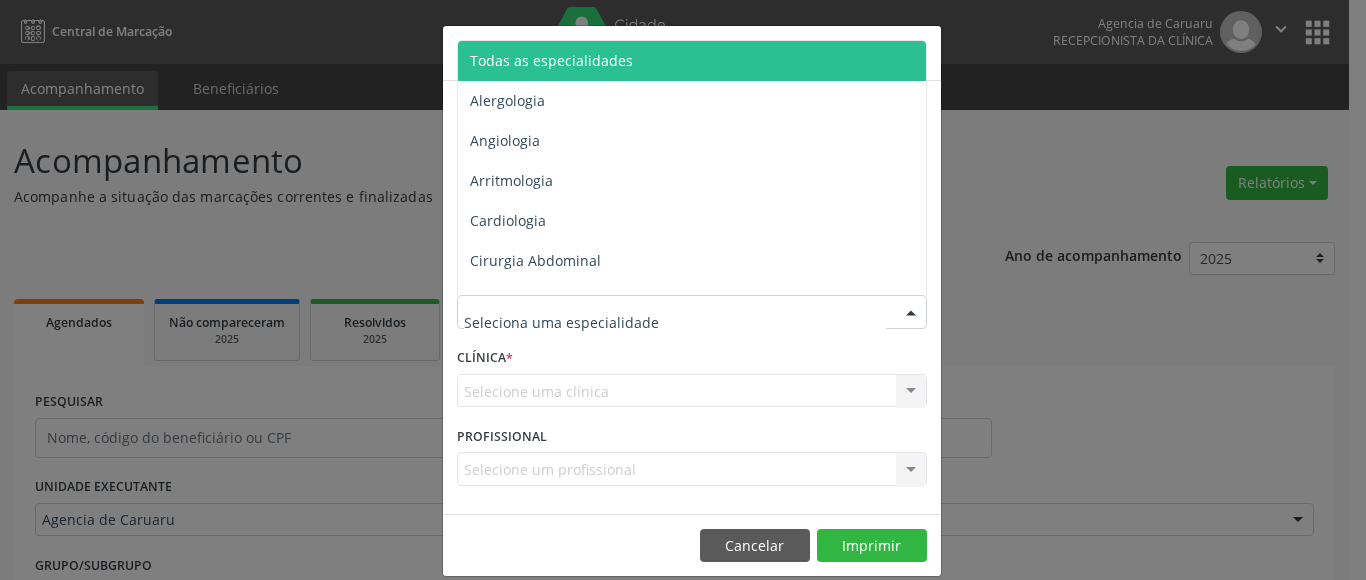 click on "Todas as especialidades" at bounding box center (551, 60) 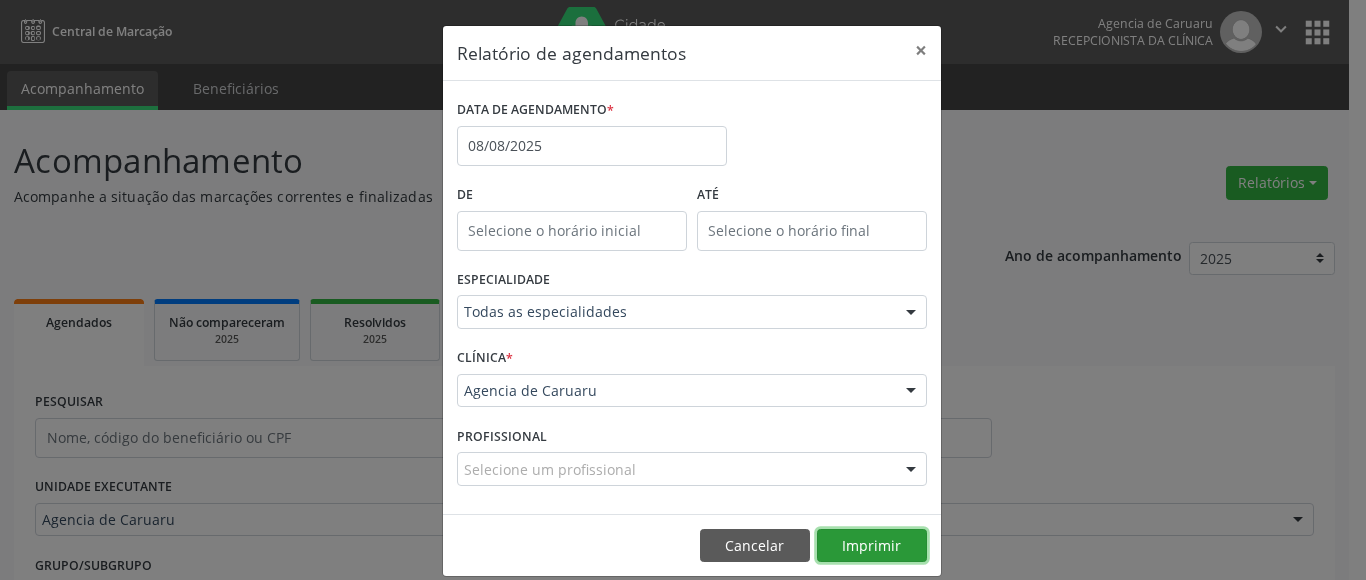 click on "Imprimir" at bounding box center [872, 546] 